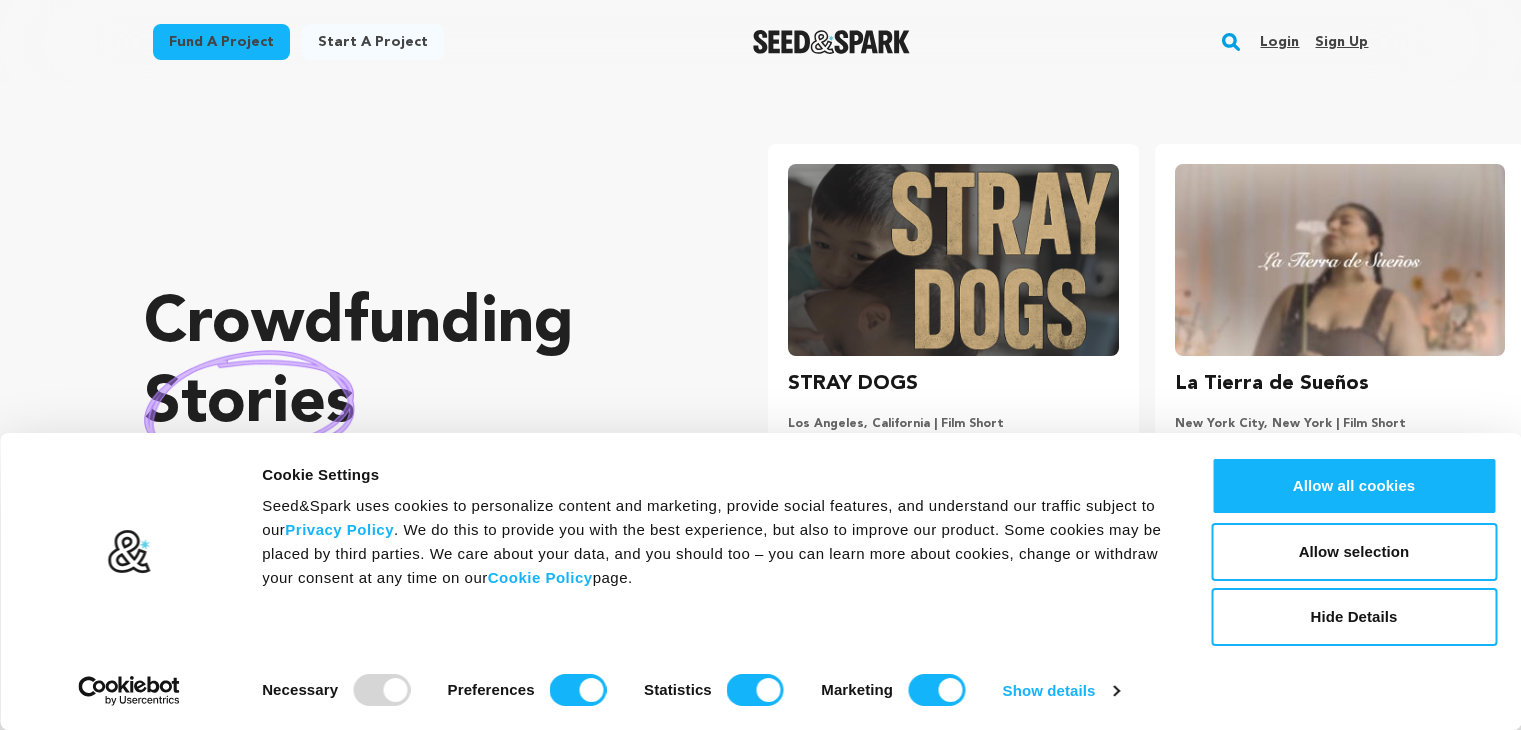 scroll, scrollTop: 0, scrollLeft: 0, axis: both 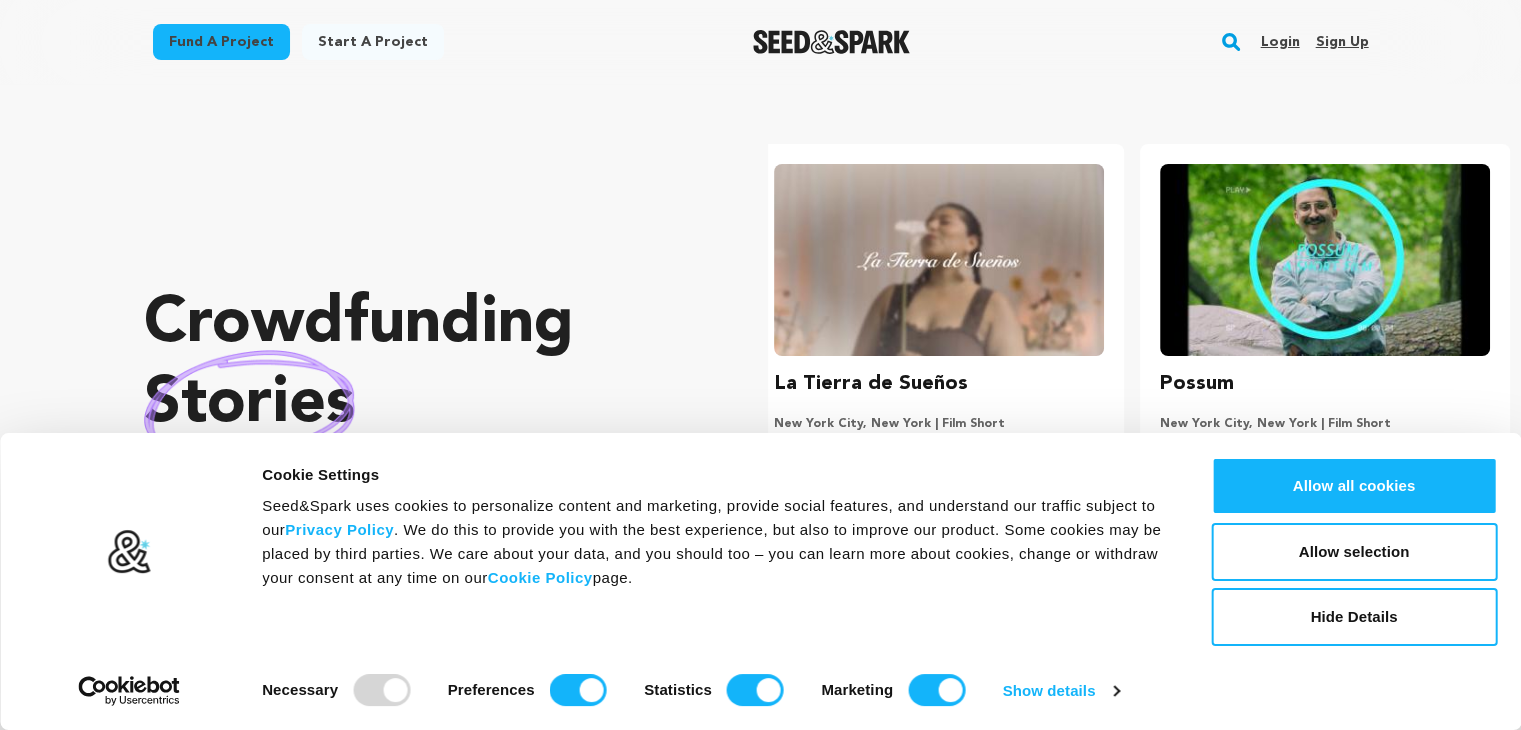 click on "Login" at bounding box center (1279, 42) 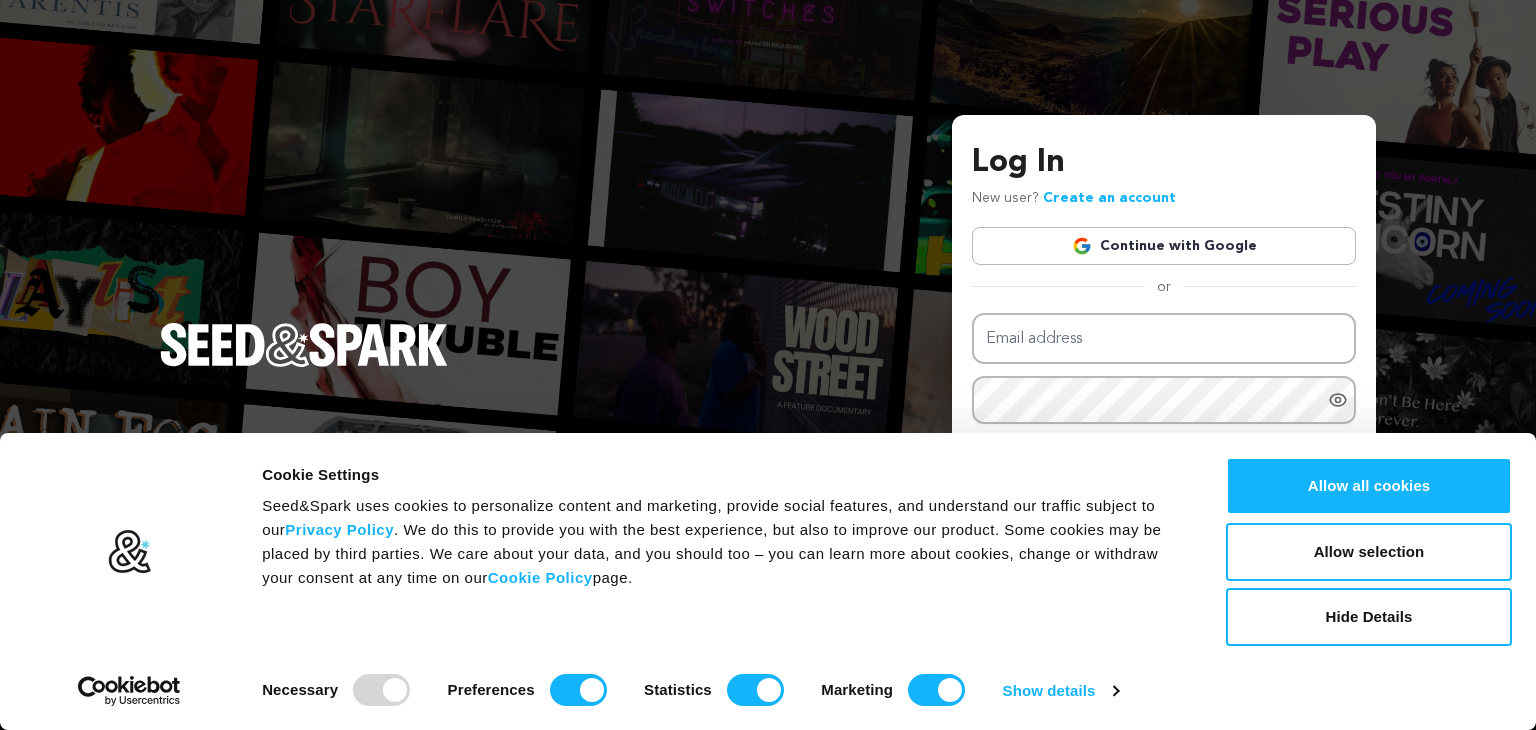 scroll, scrollTop: 0, scrollLeft: 0, axis: both 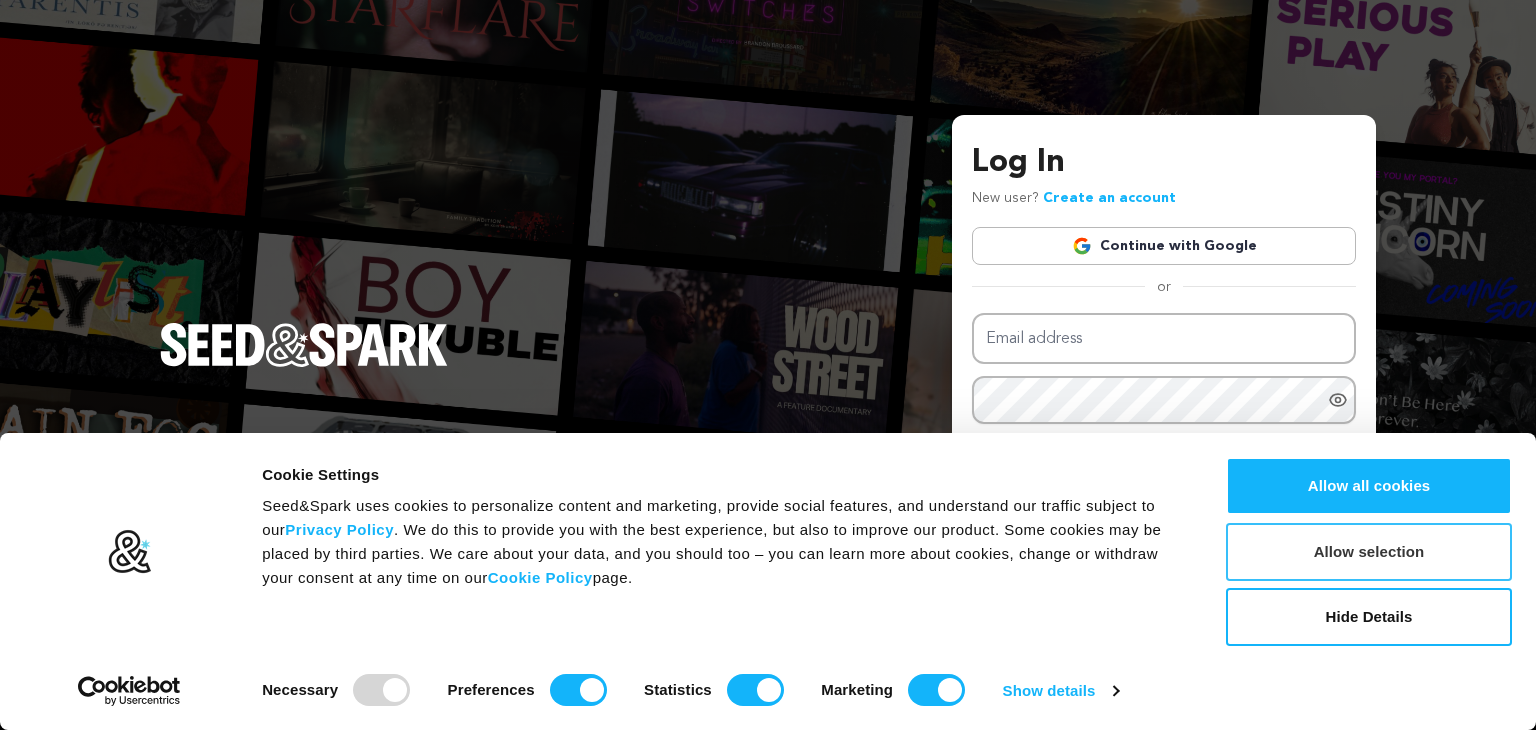 click on "Allow selection" at bounding box center [1369, 552] 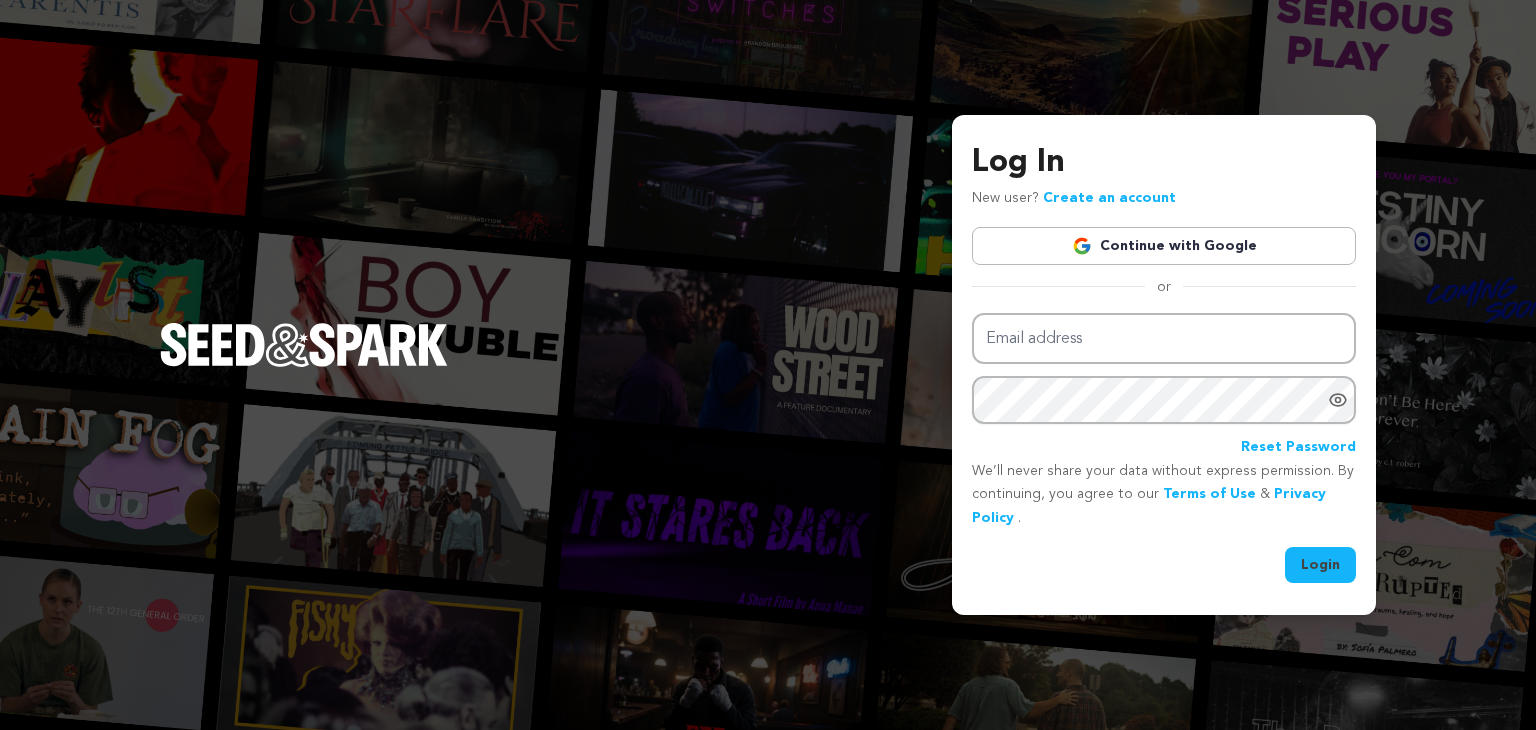 click on "Continue with Google" at bounding box center (1164, 246) 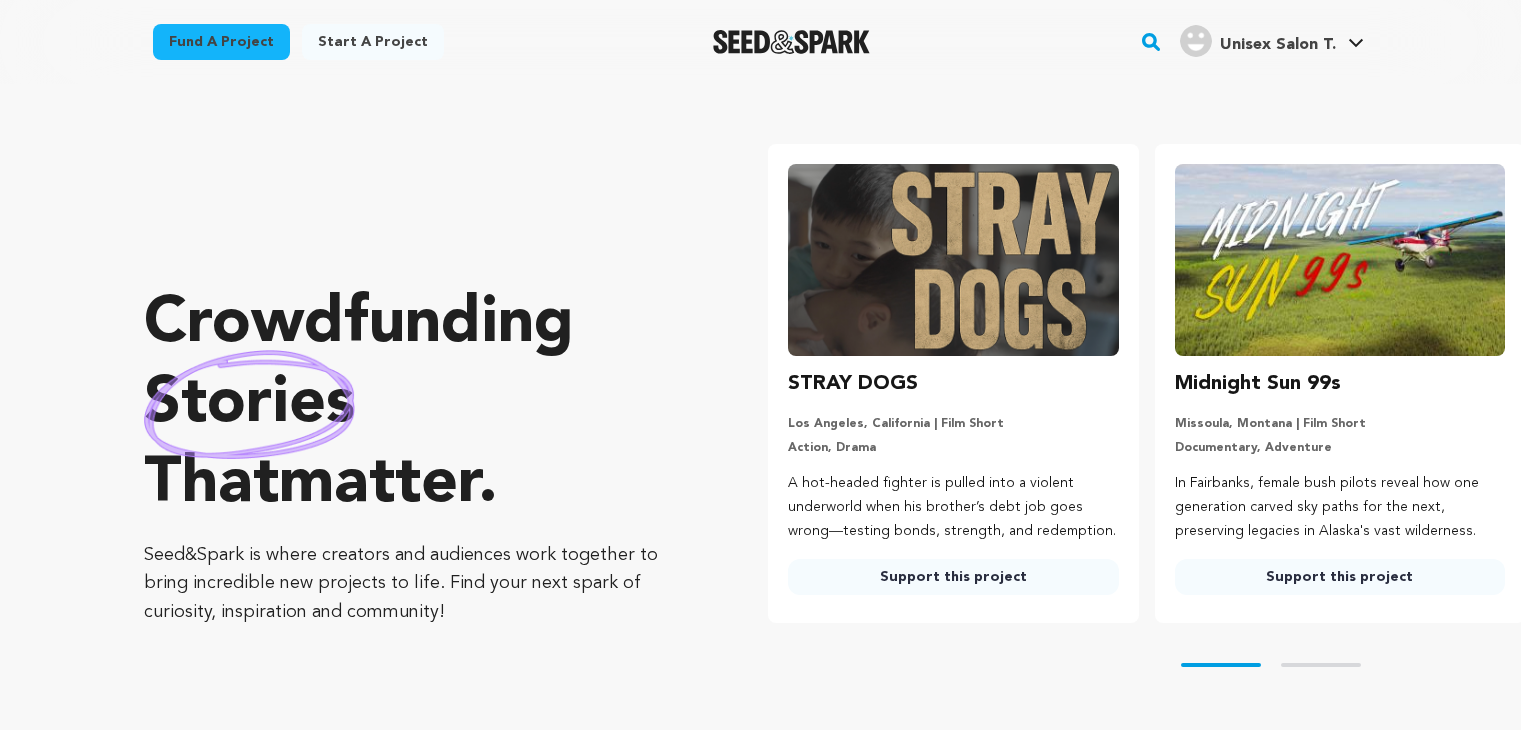scroll, scrollTop: 0, scrollLeft: 0, axis: both 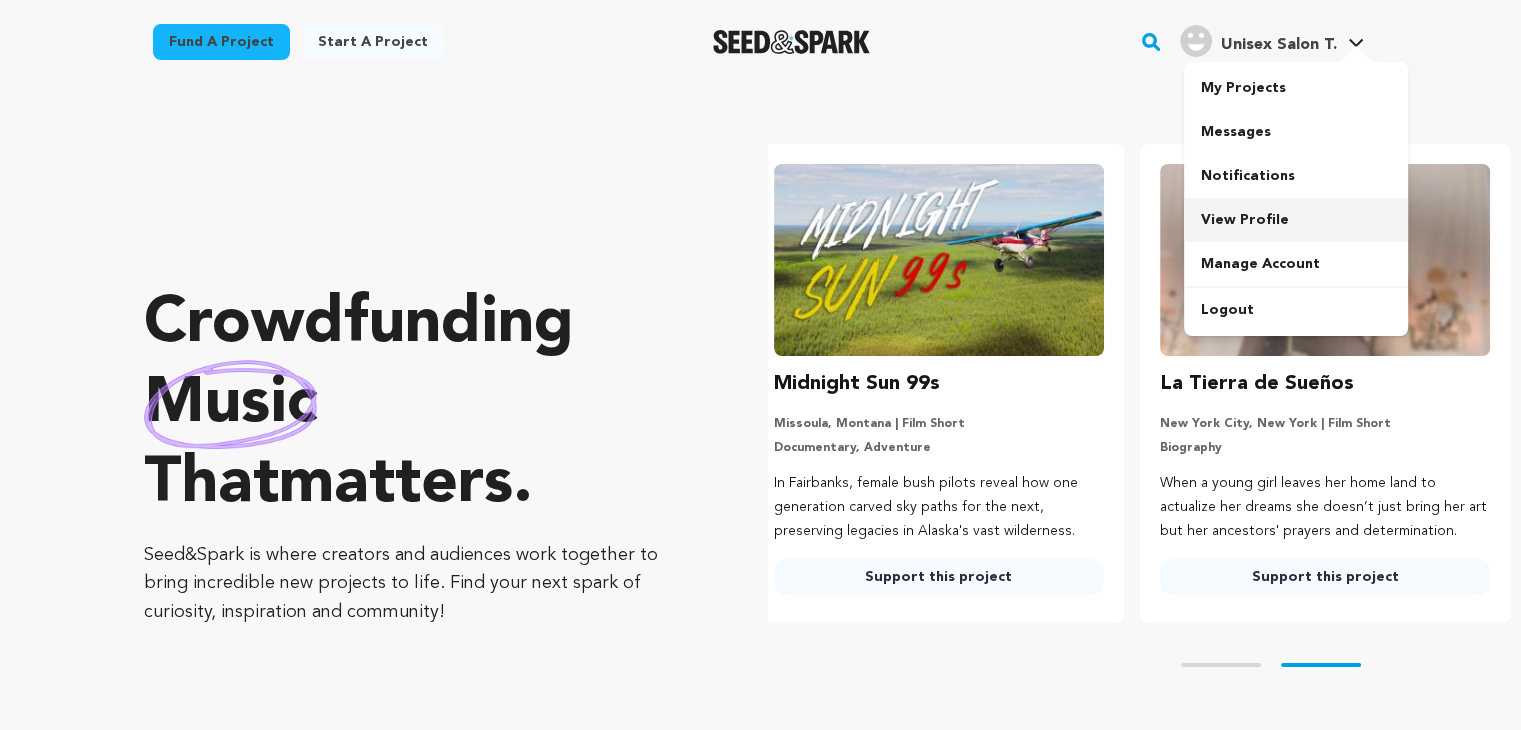 click on "View Profile" at bounding box center [1296, 220] 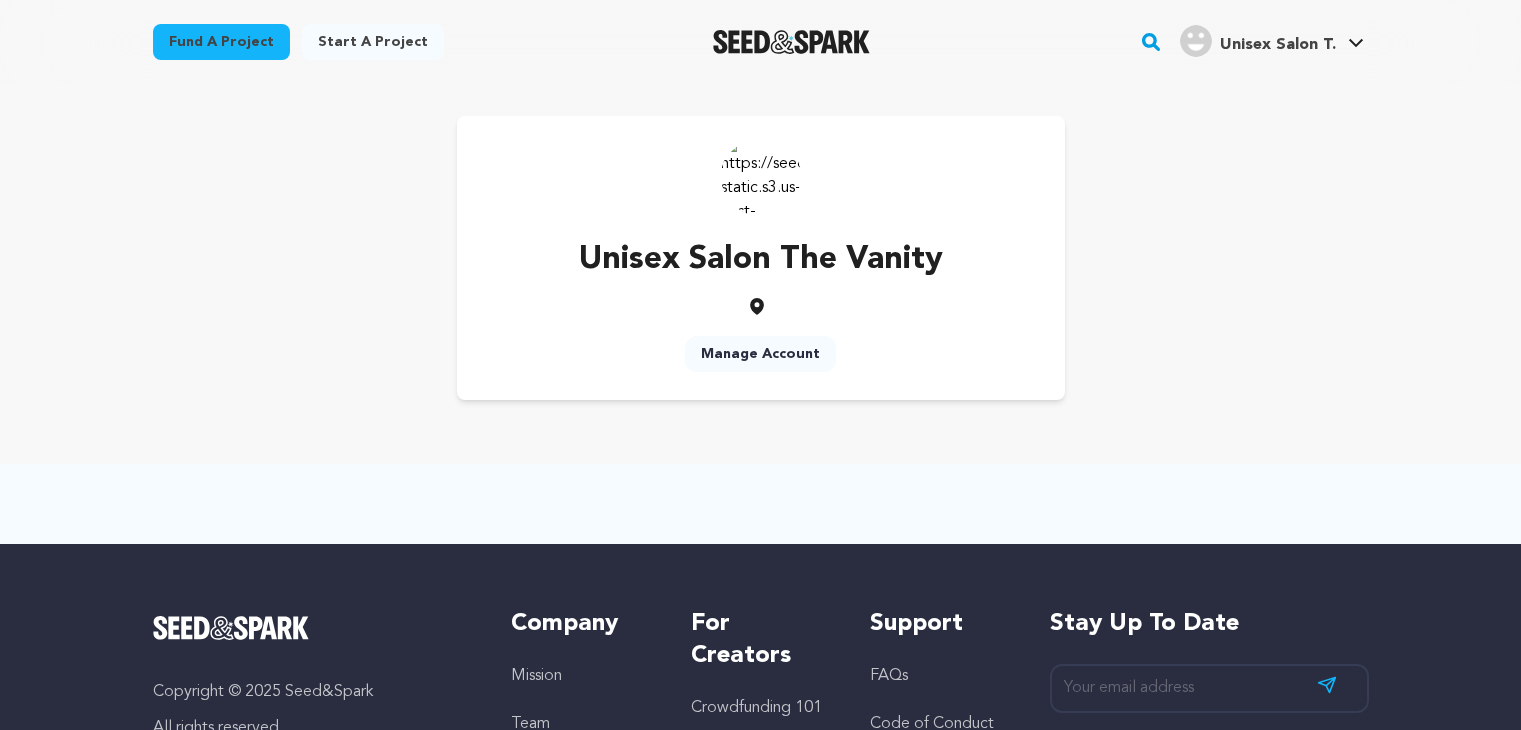 scroll, scrollTop: 0, scrollLeft: 0, axis: both 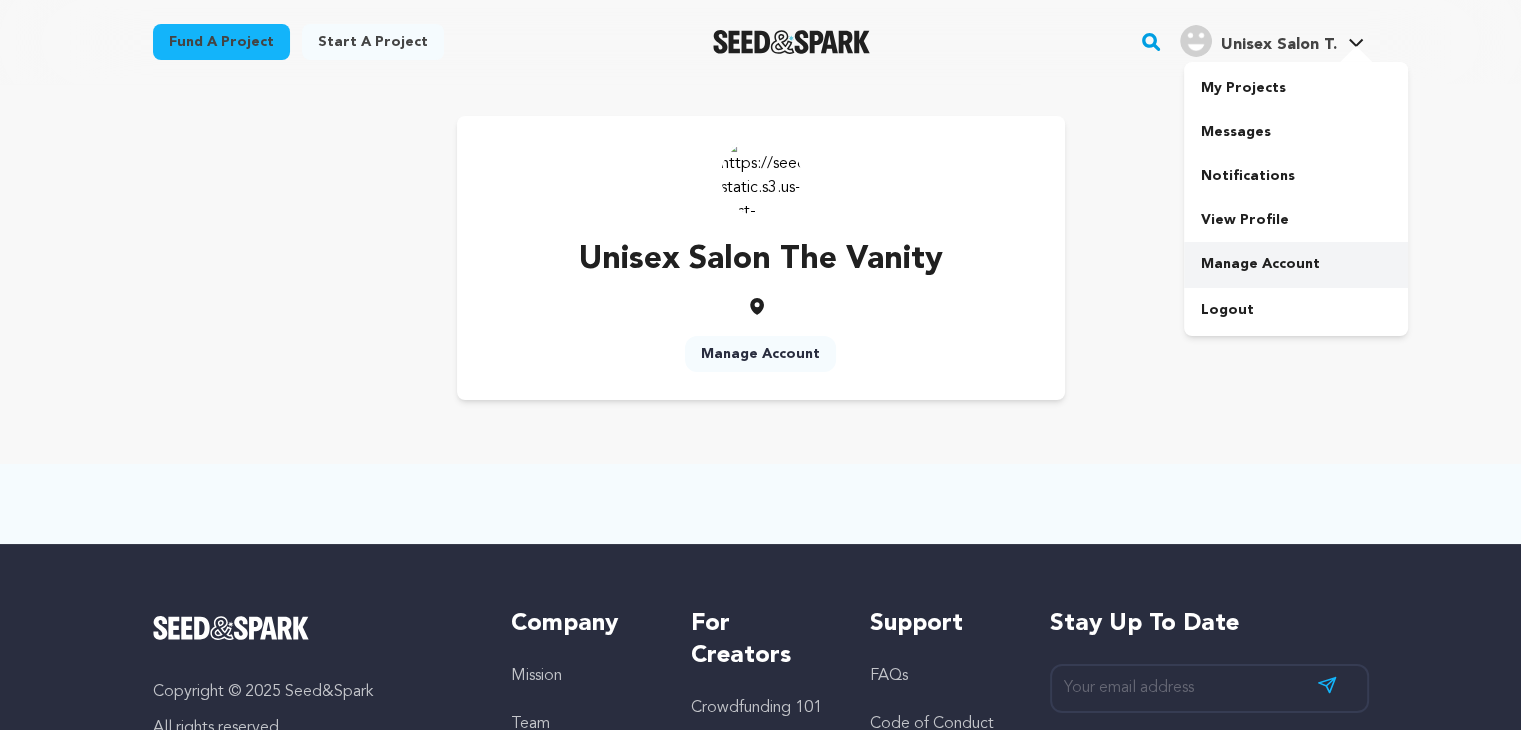 click on "Manage Account" at bounding box center [1296, 264] 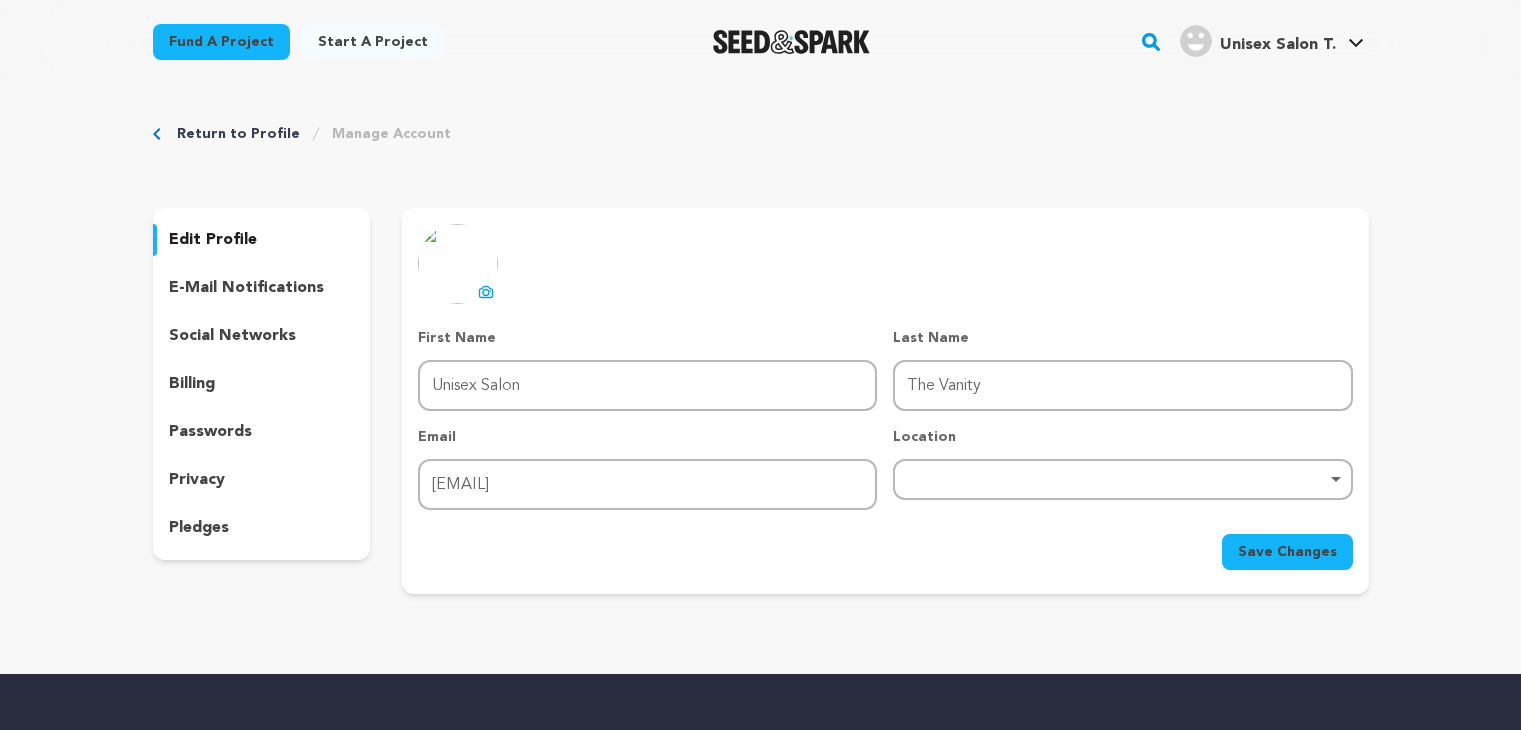 scroll, scrollTop: 0, scrollLeft: 0, axis: both 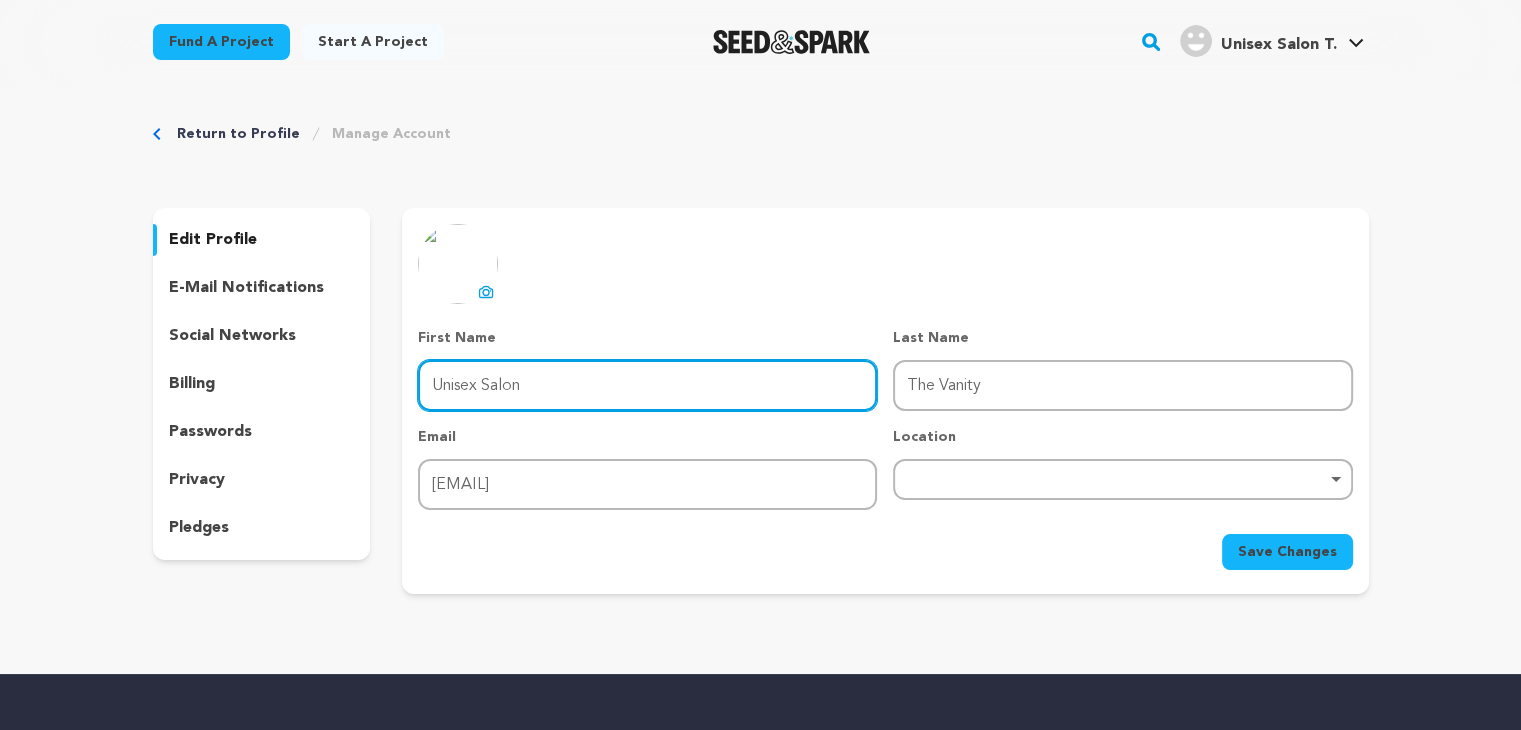 click on "Unisex Salon" at bounding box center [647, 385] 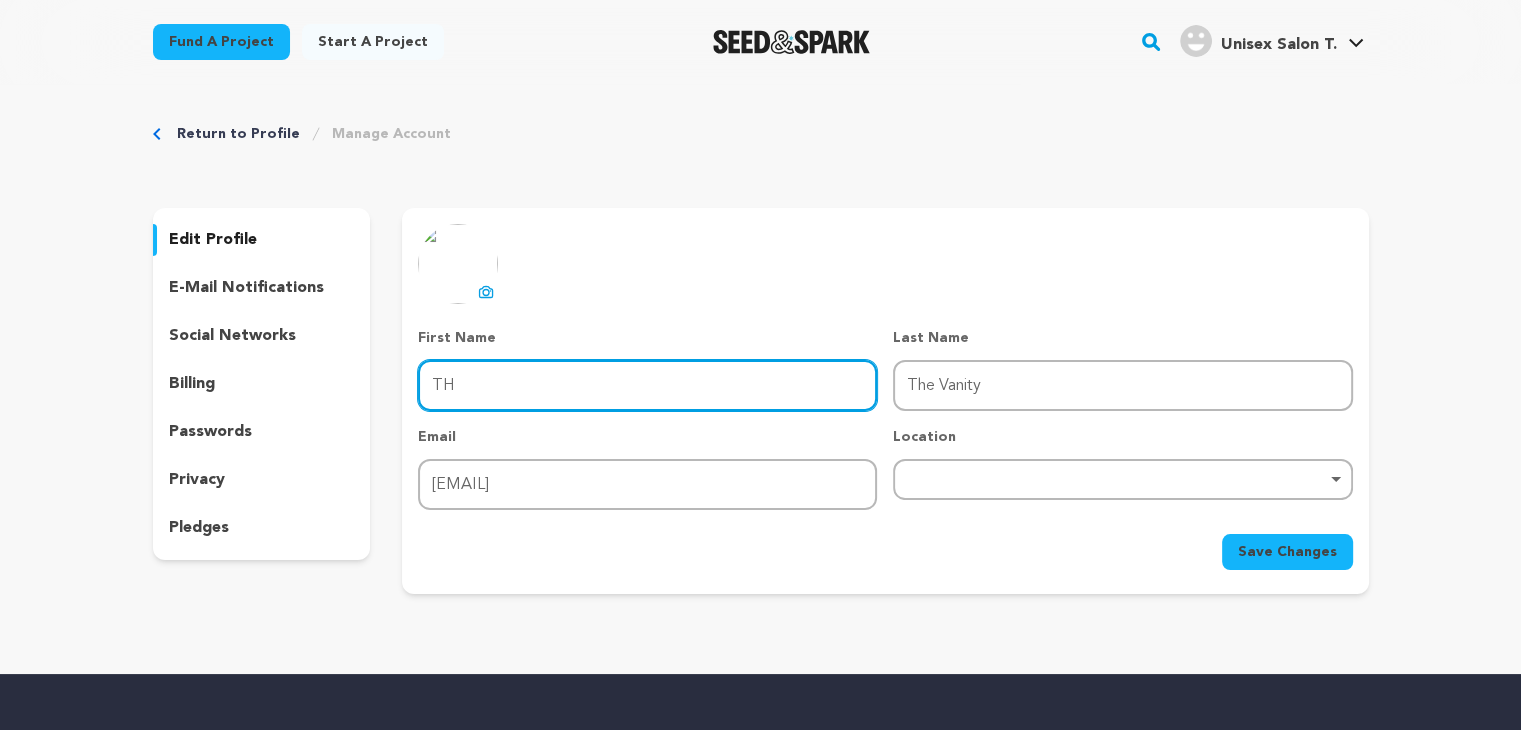 type on "The Vanity" 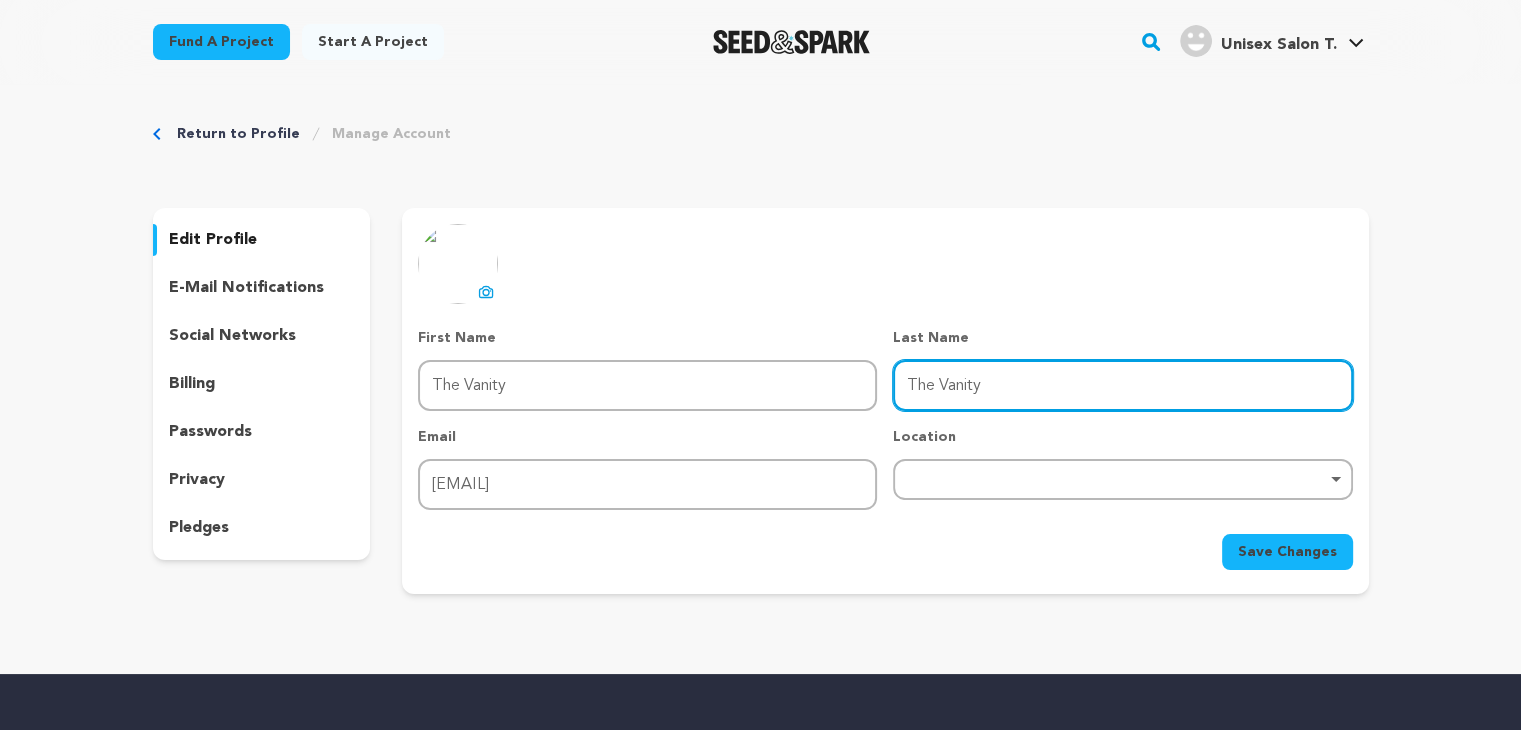 click on "The Vanity" at bounding box center (1122, 385) 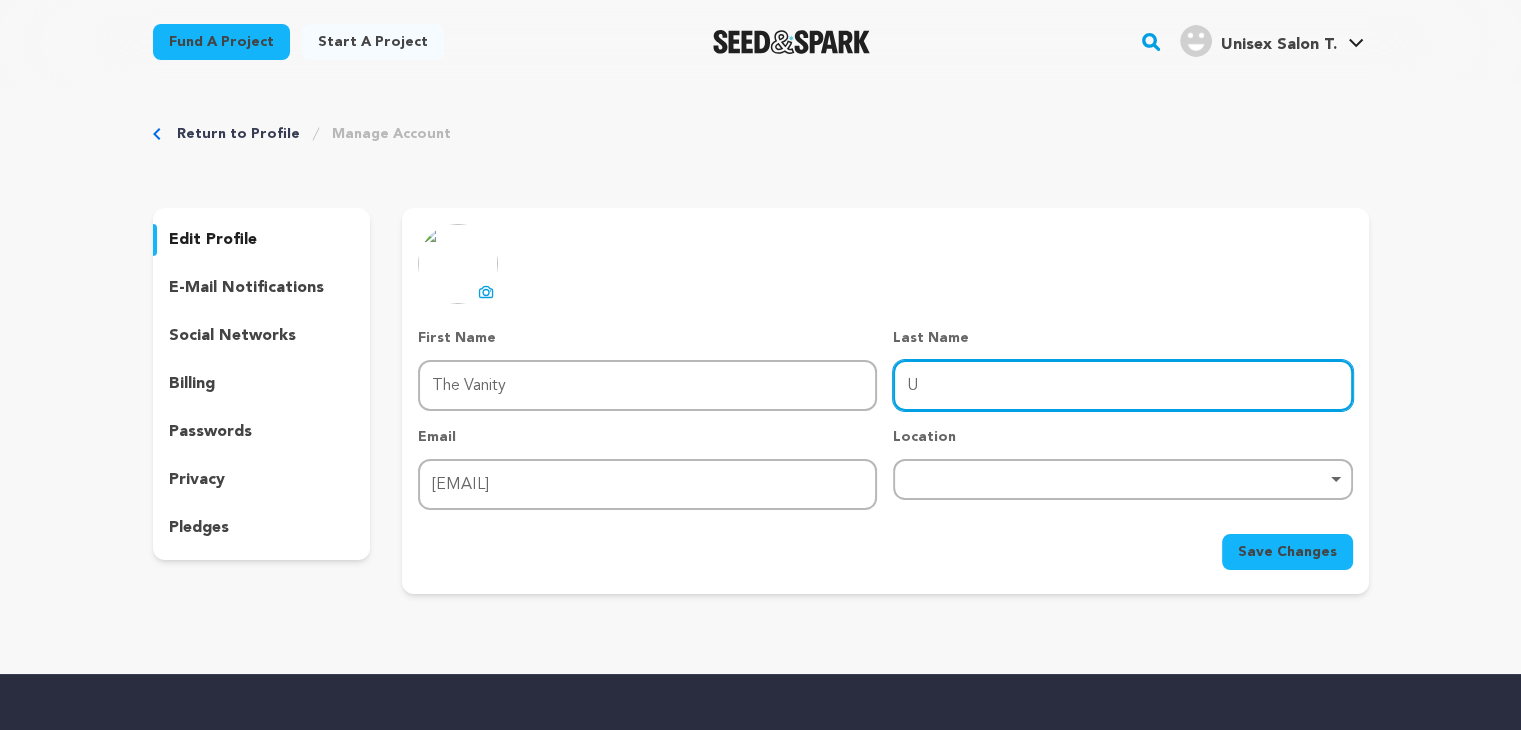 type on "Unisex Salon" 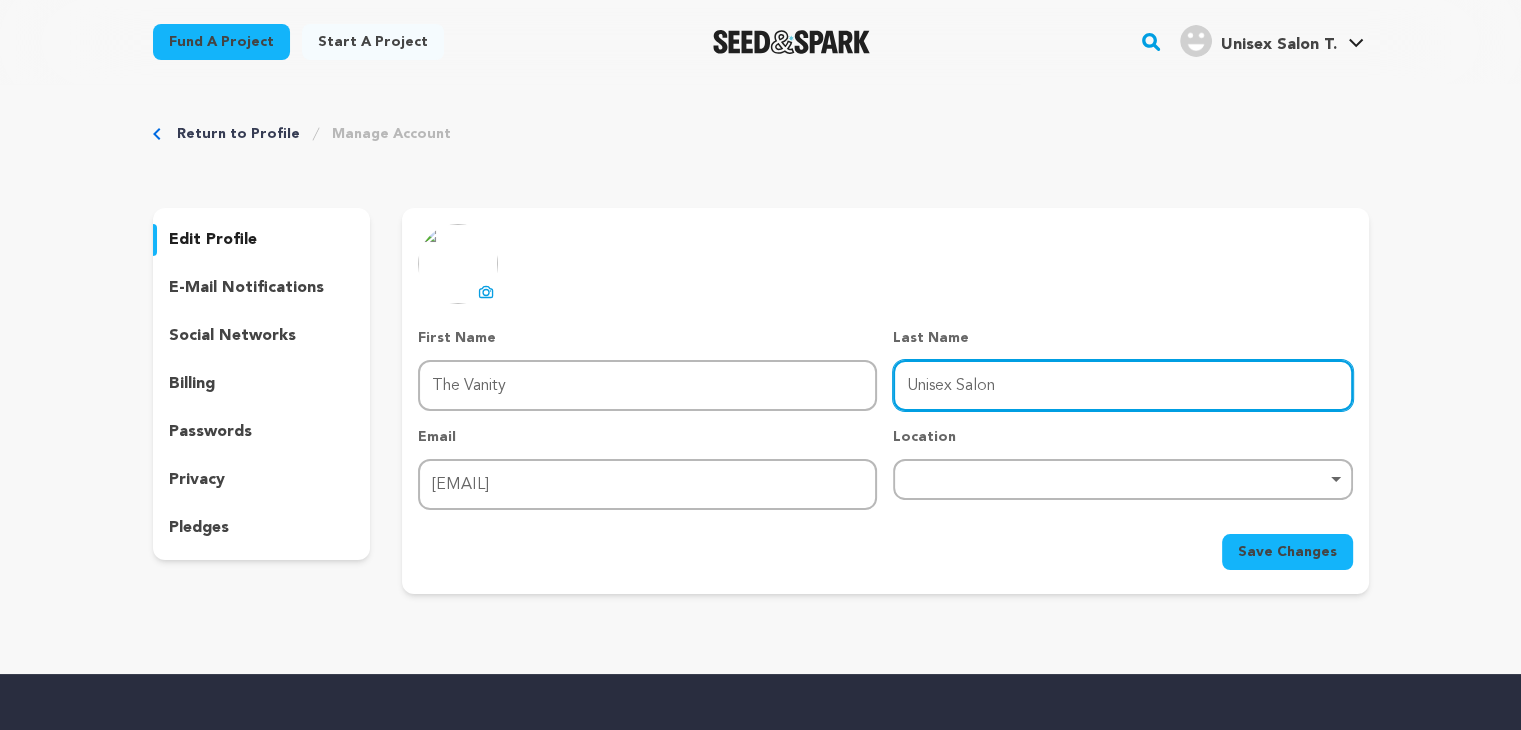 click on "Remove item" at bounding box center (1122, 479) 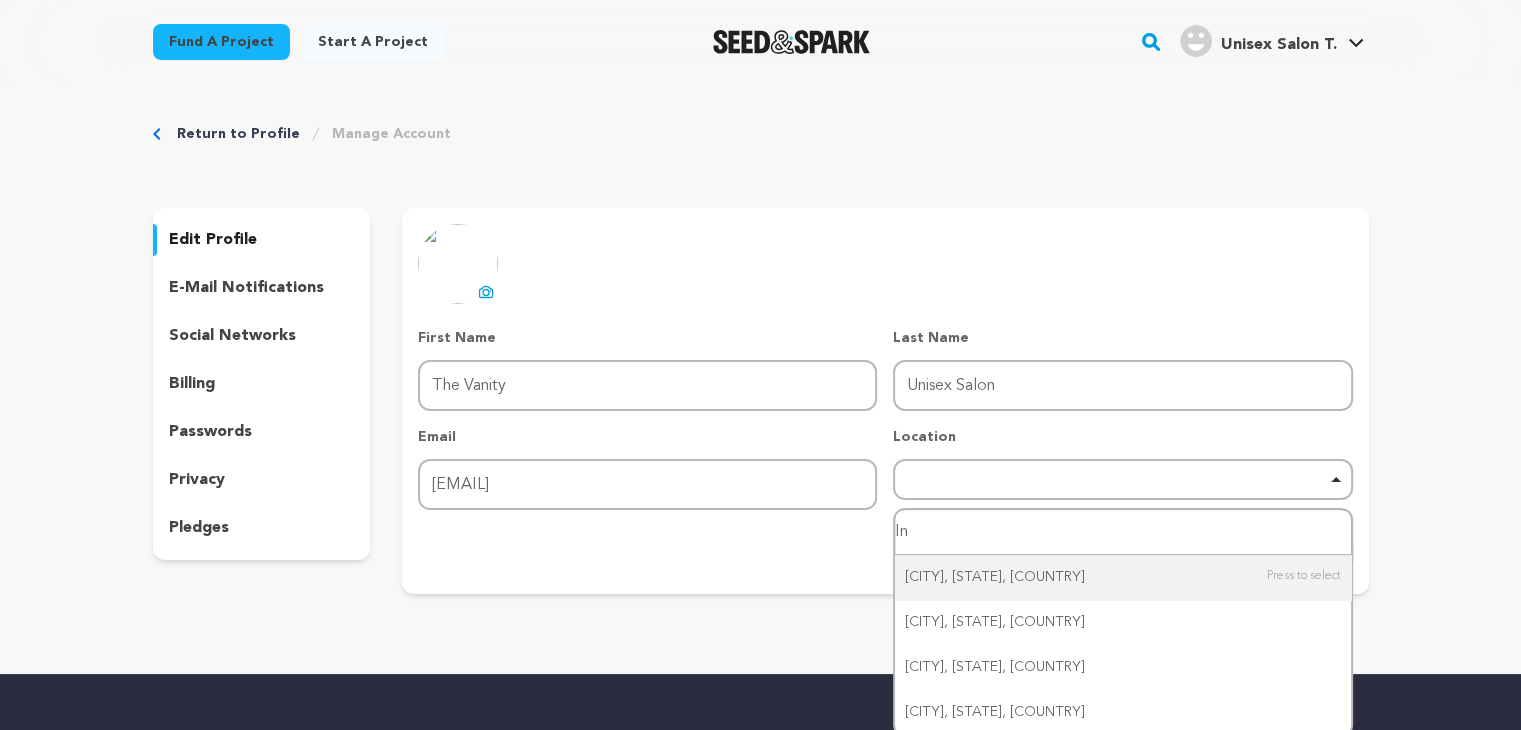 type on "I" 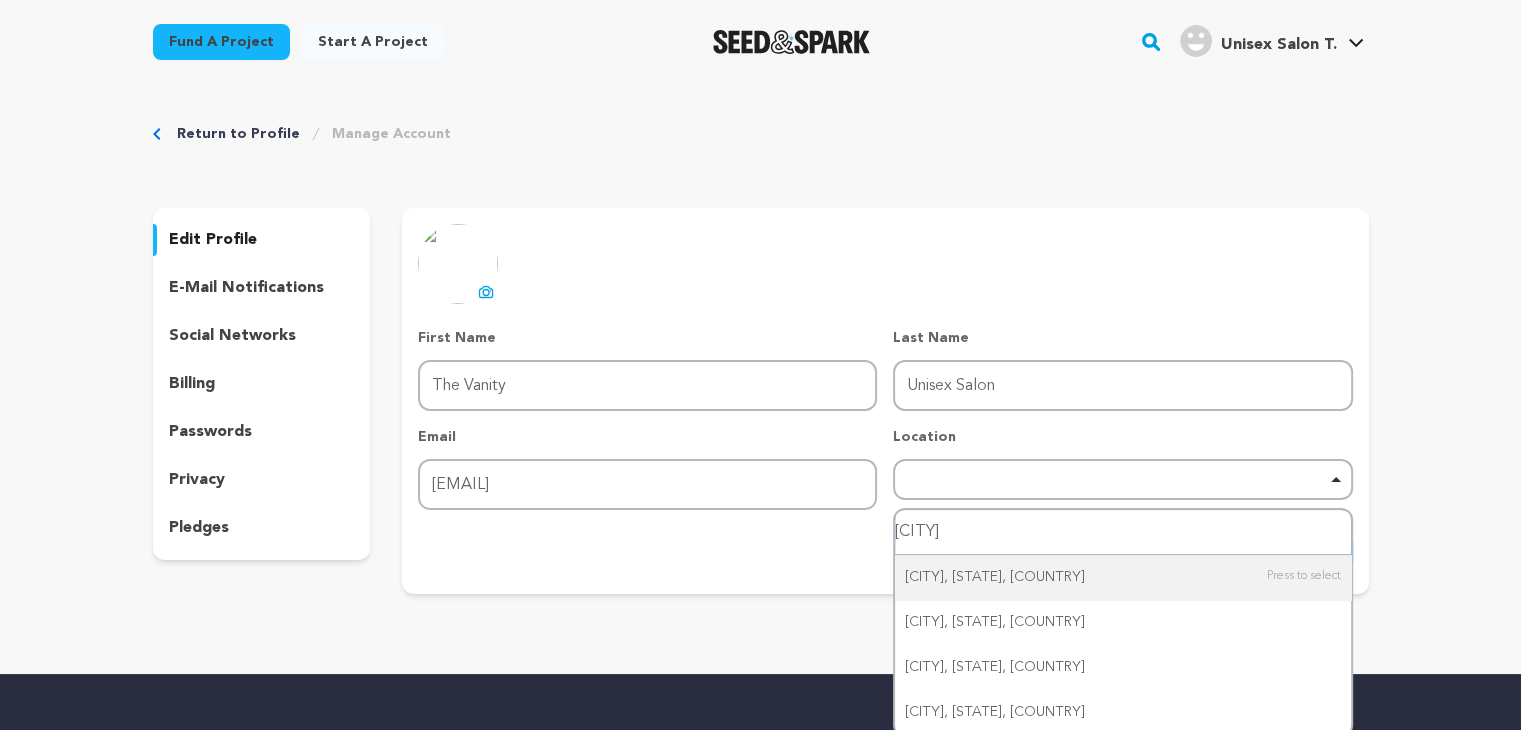 type on "[CITY]" 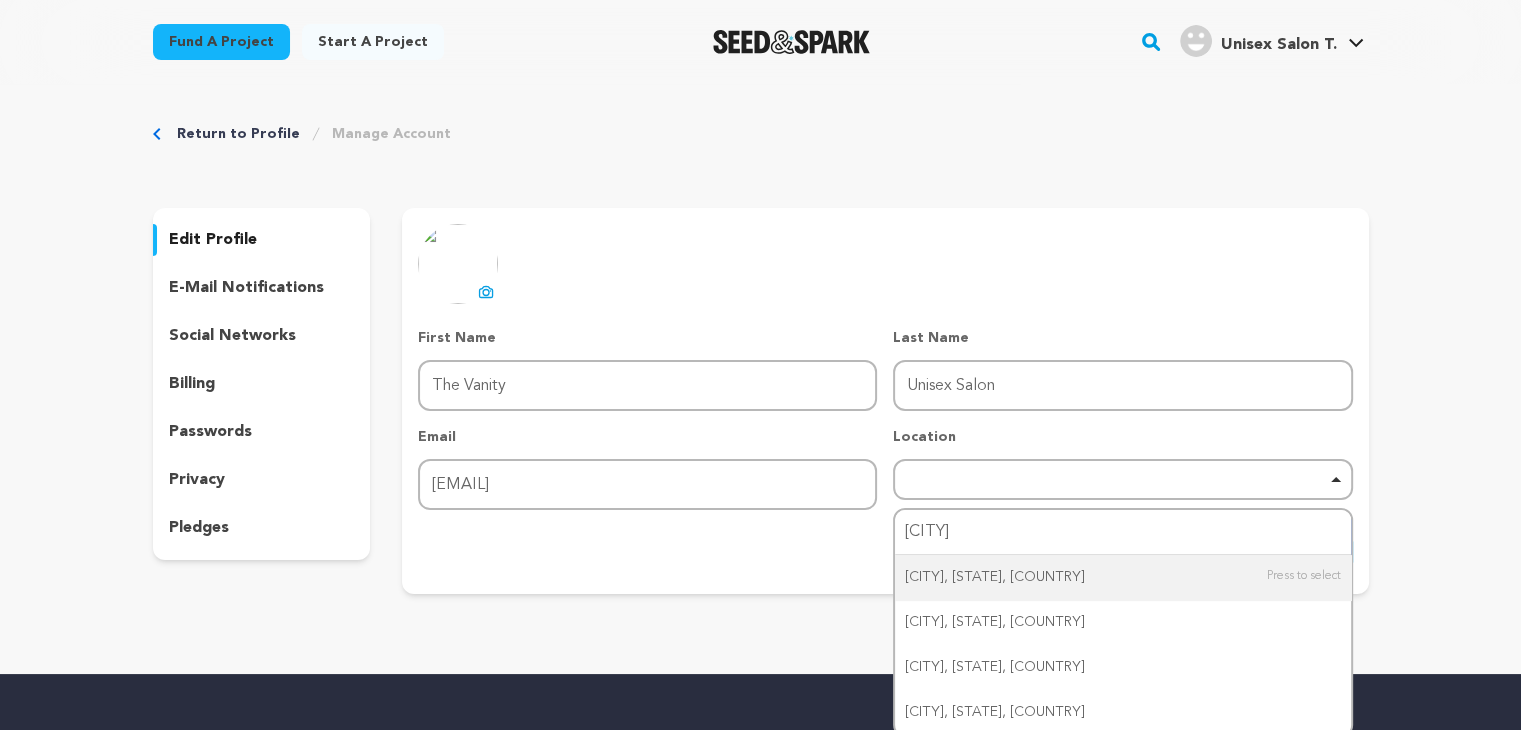 type 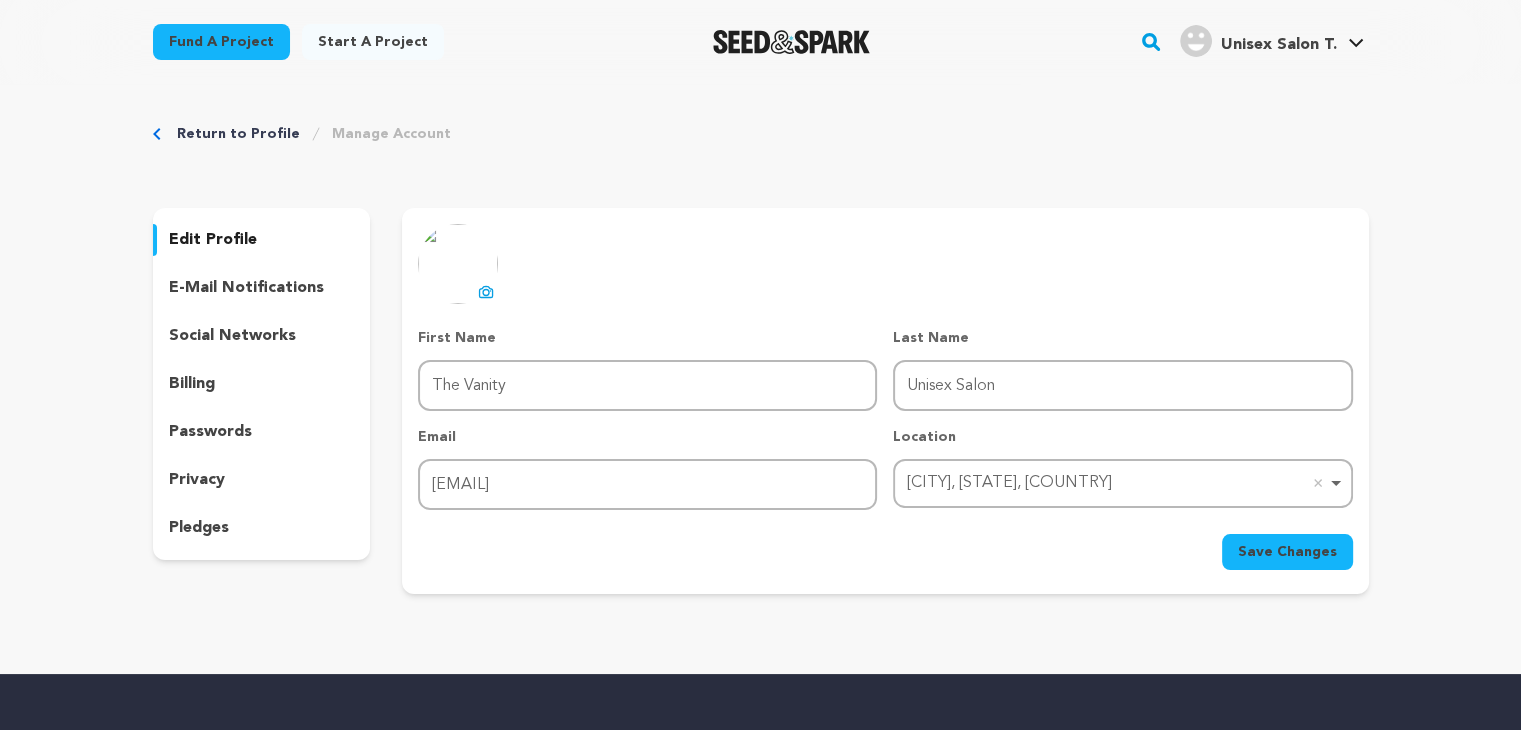 click on "Save Changes" at bounding box center (1287, 552) 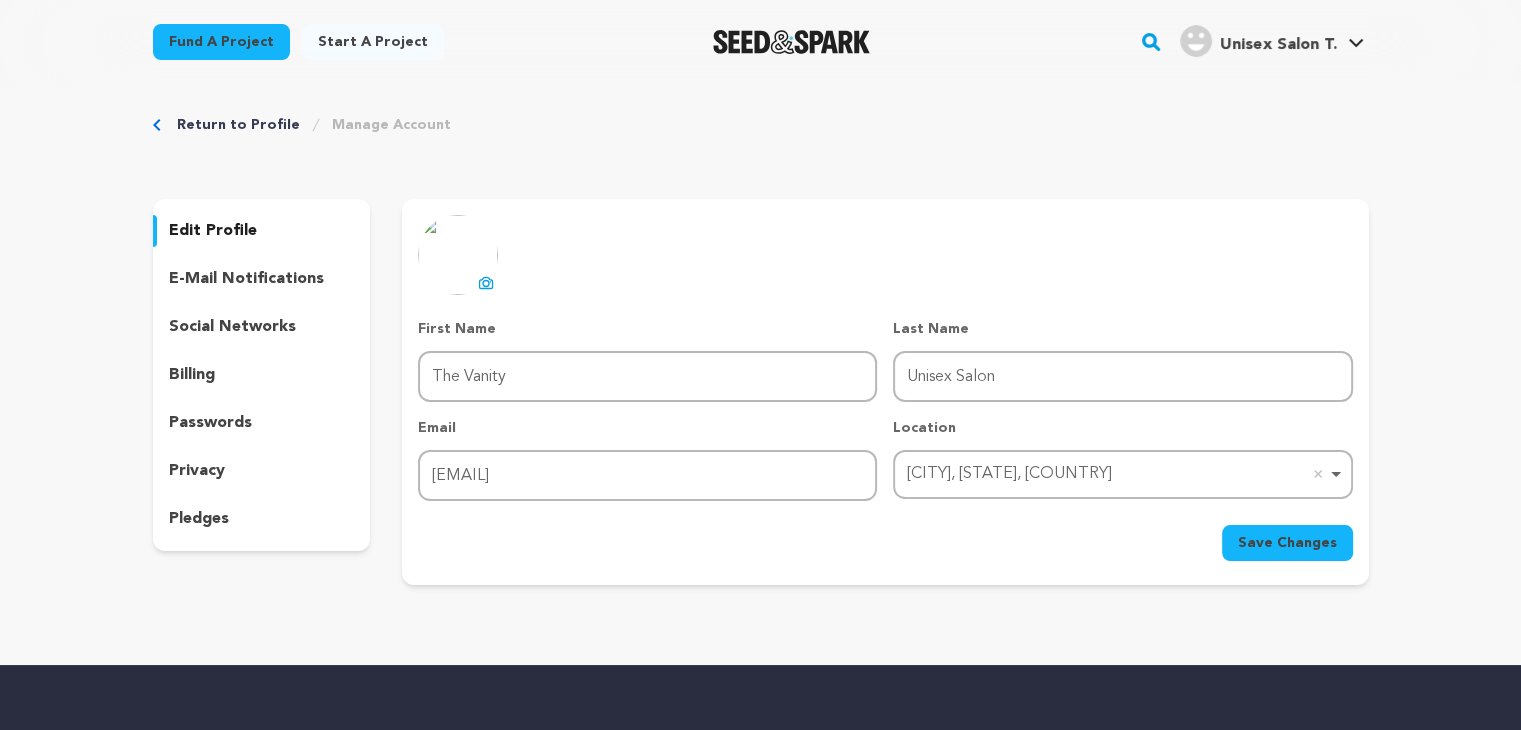 scroll, scrollTop: 0, scrollLeft: 0, axis: both 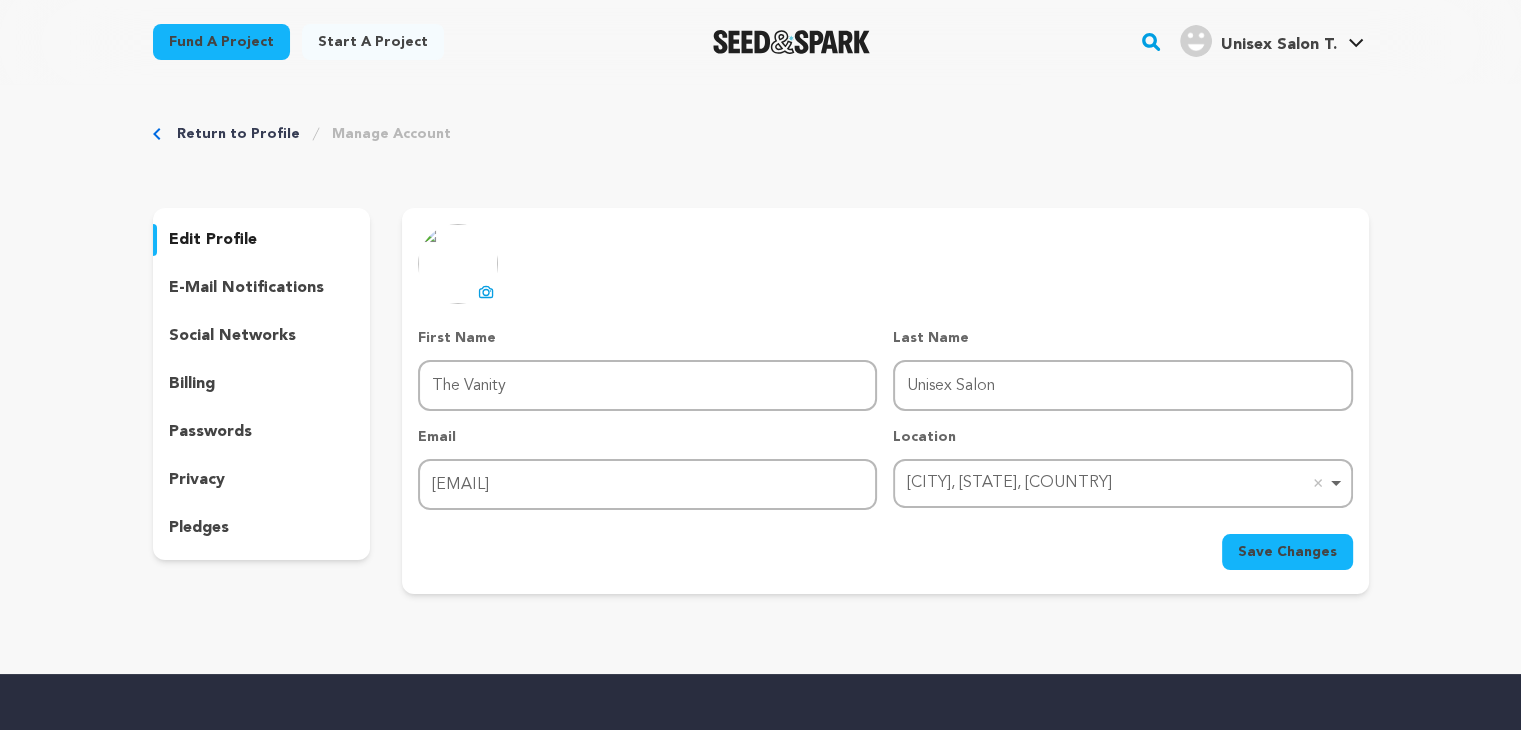 click on "social networks" at bounding box center [232, 336] 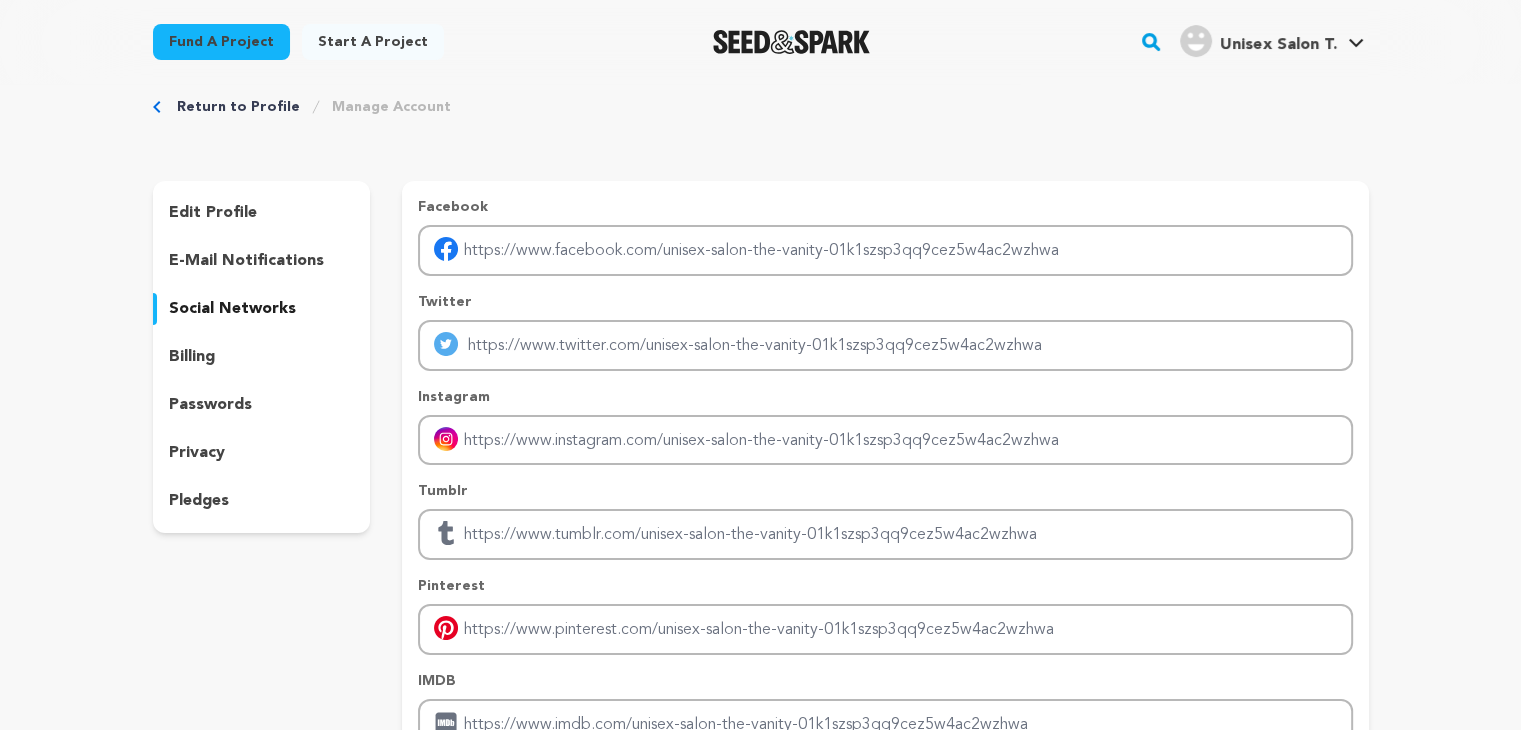 scroll, scrollTop: 0, scrollLeft: 0, axis: both 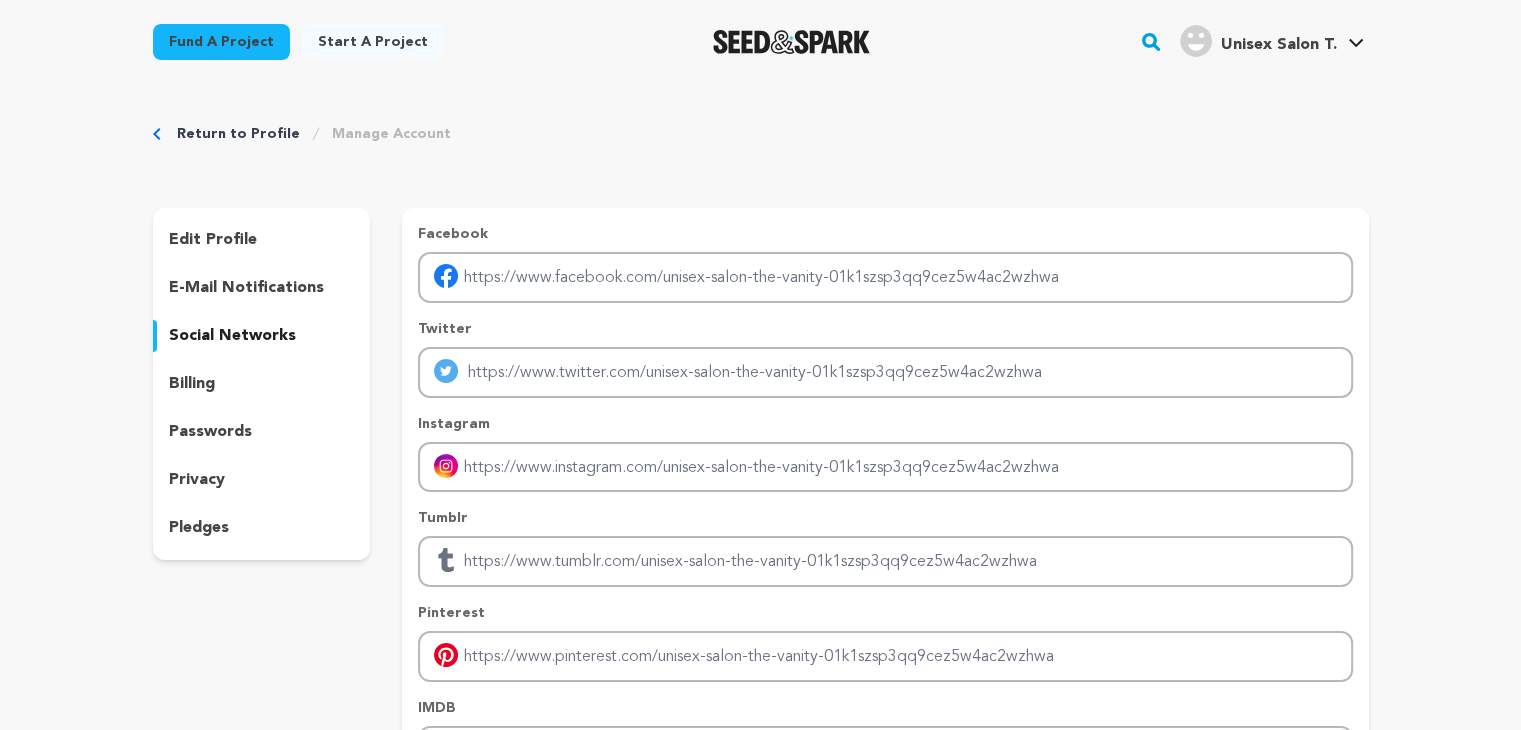 click on "e-mail notifications" at bounding box center [246, 288] 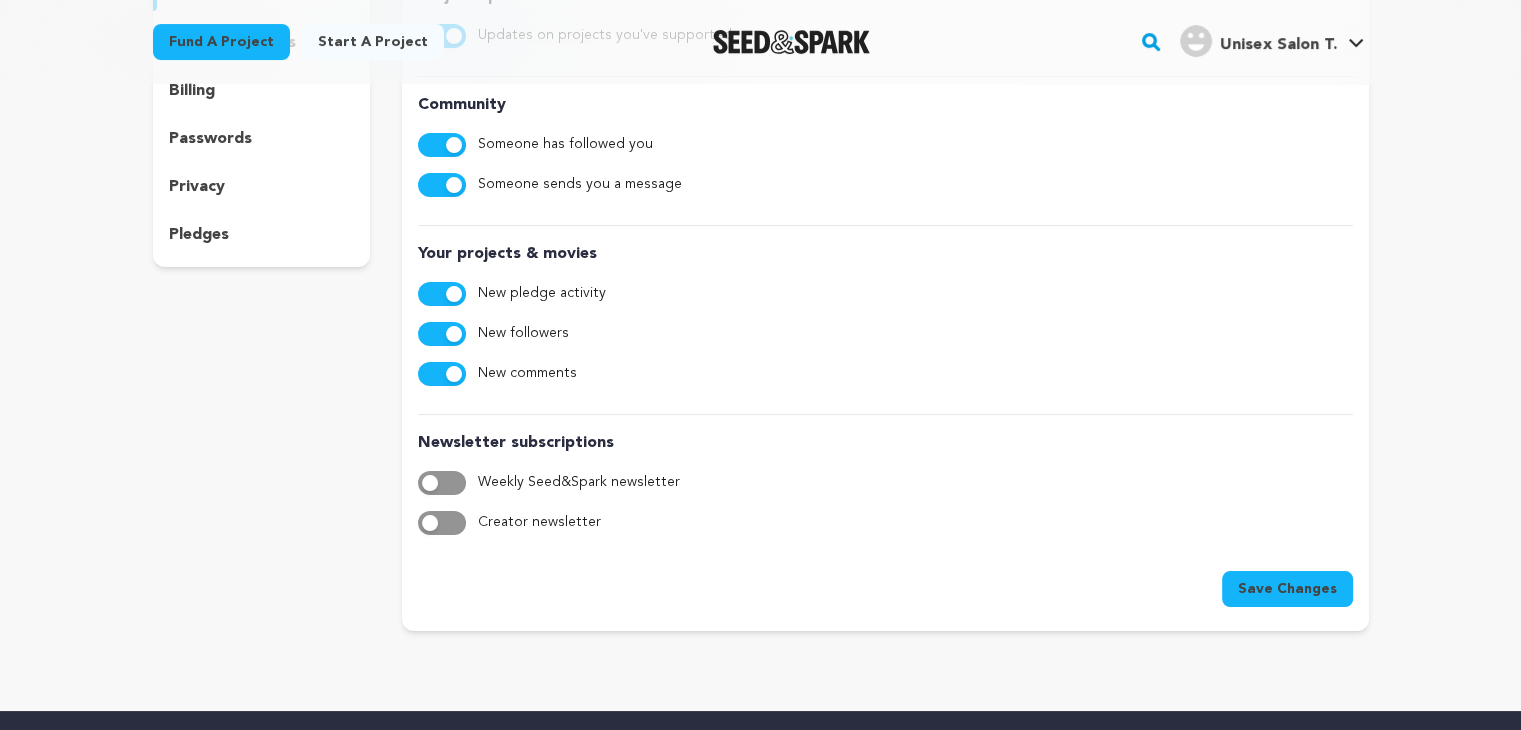 scroll, scrollTop: 100, scrollLeft: 0, axis: vertical 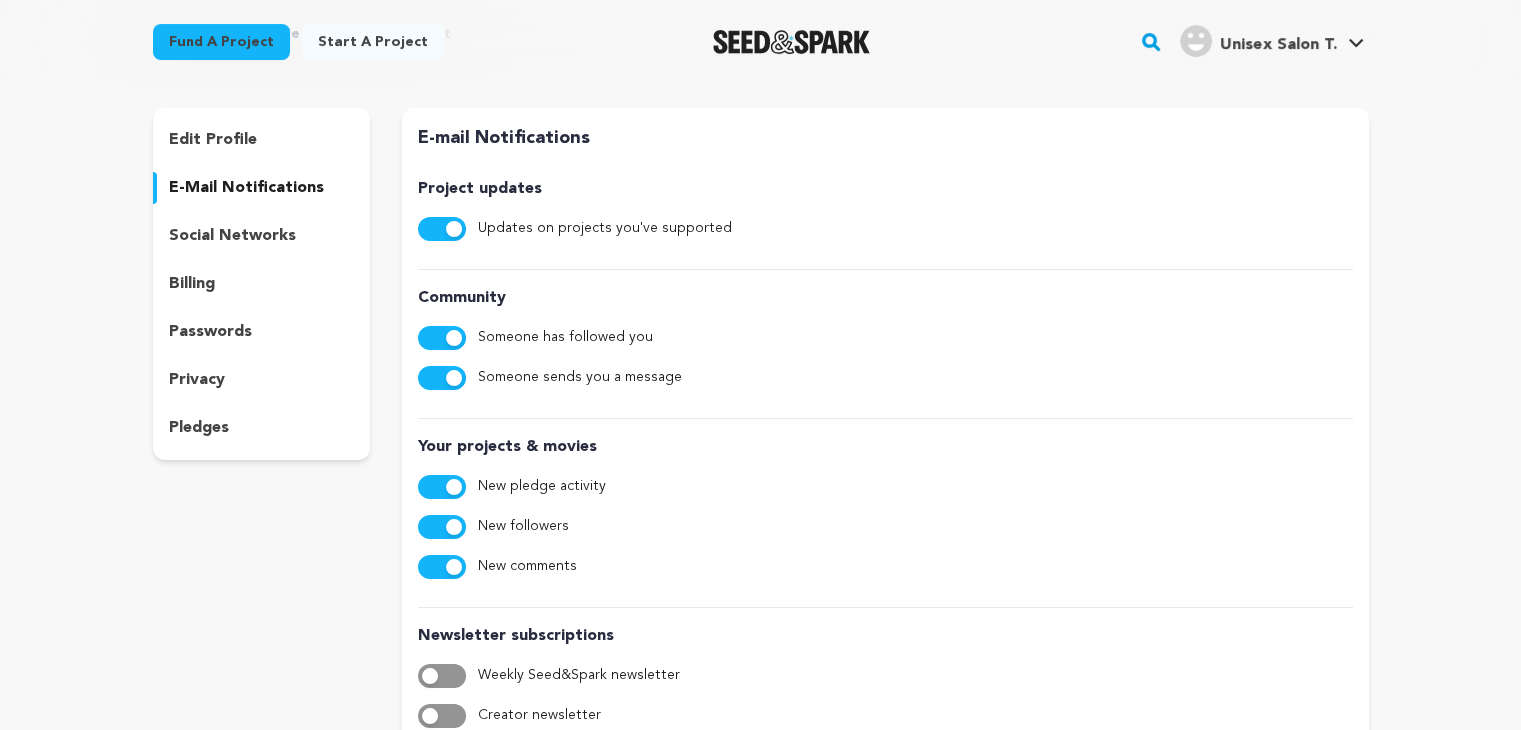 click on "edit profile" at bounding box center [213, 140] 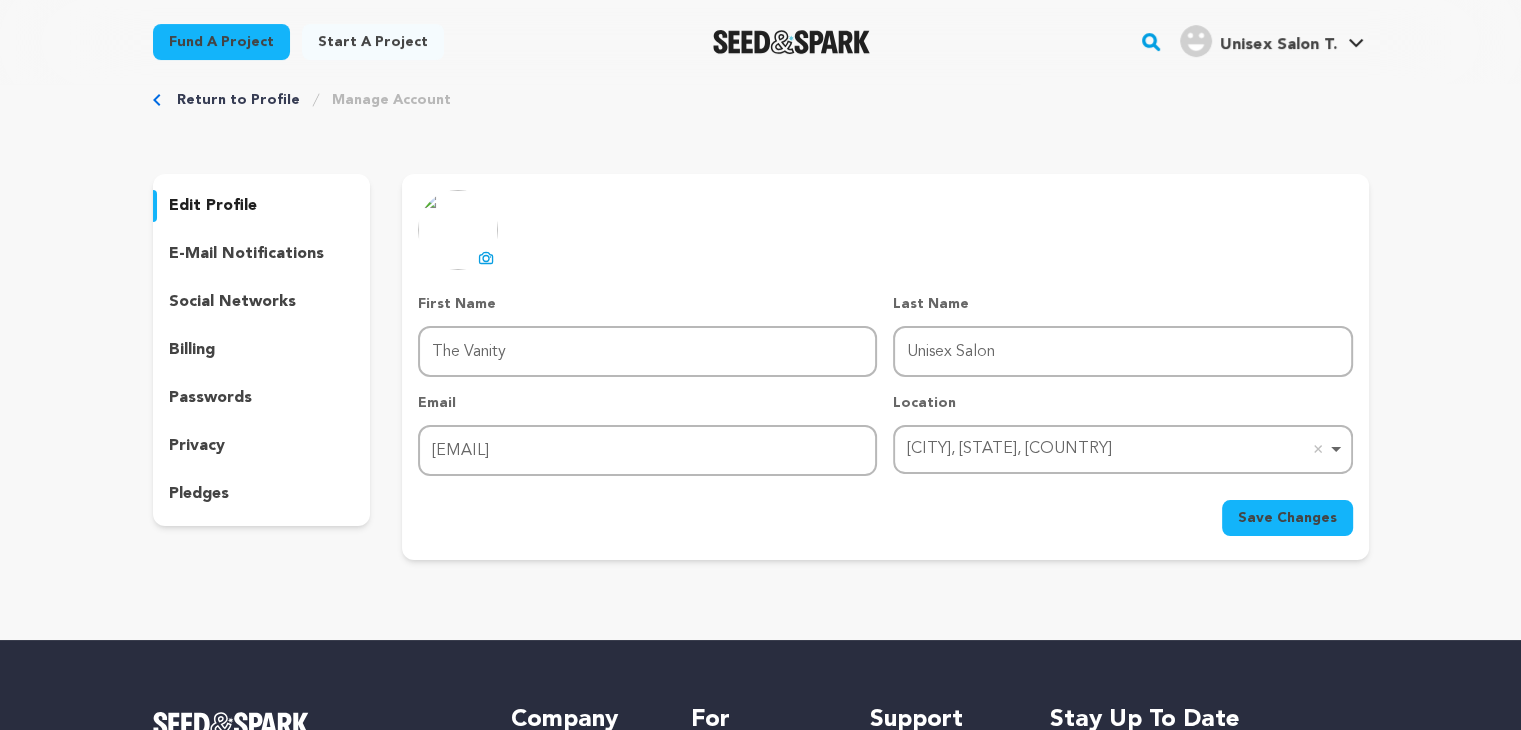 scroll, scrollTop: 0, scrollLeft: 0, axis: both 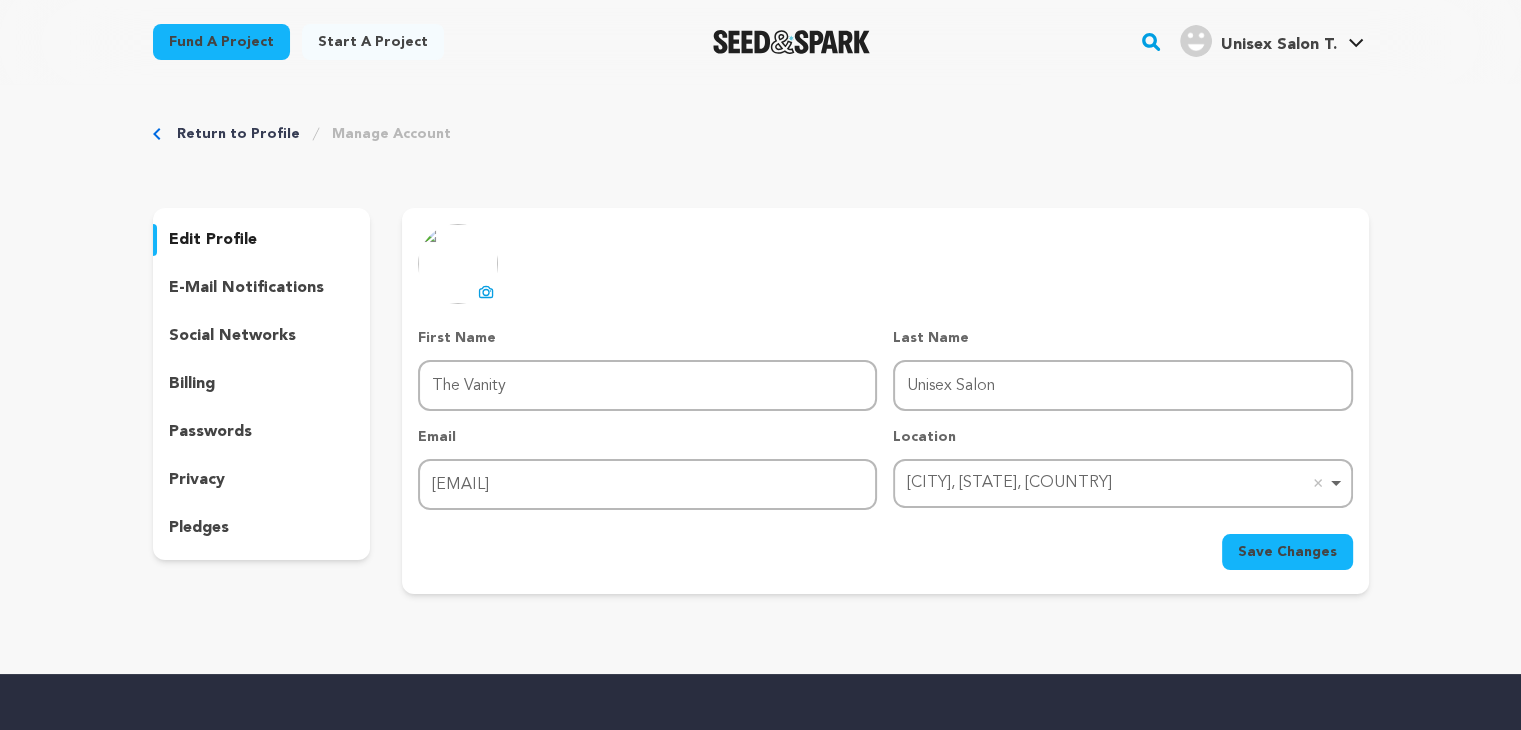 click on "Manage Account" at bounding box center (391, 134) 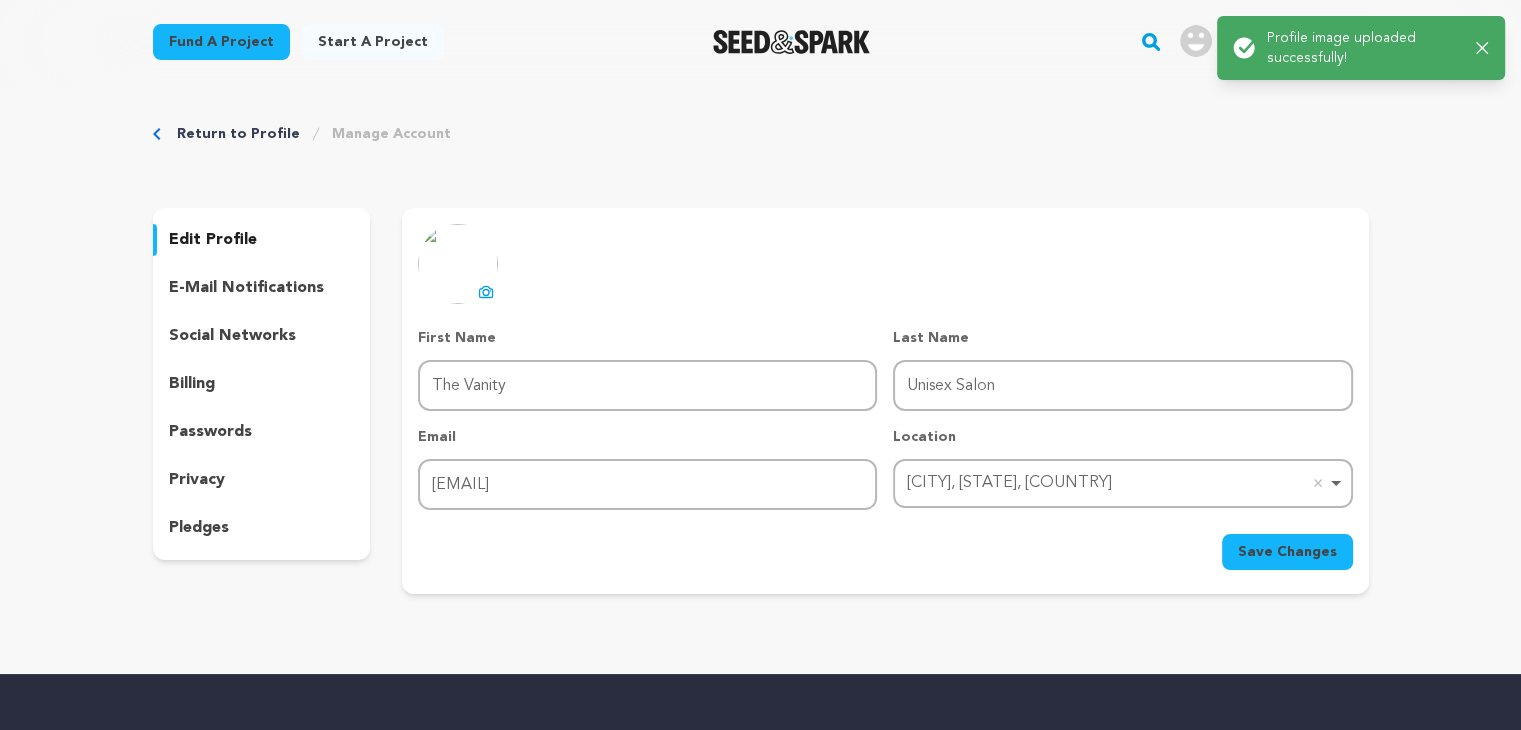 click on "Save Changes" at bounding box center [1287, 552] 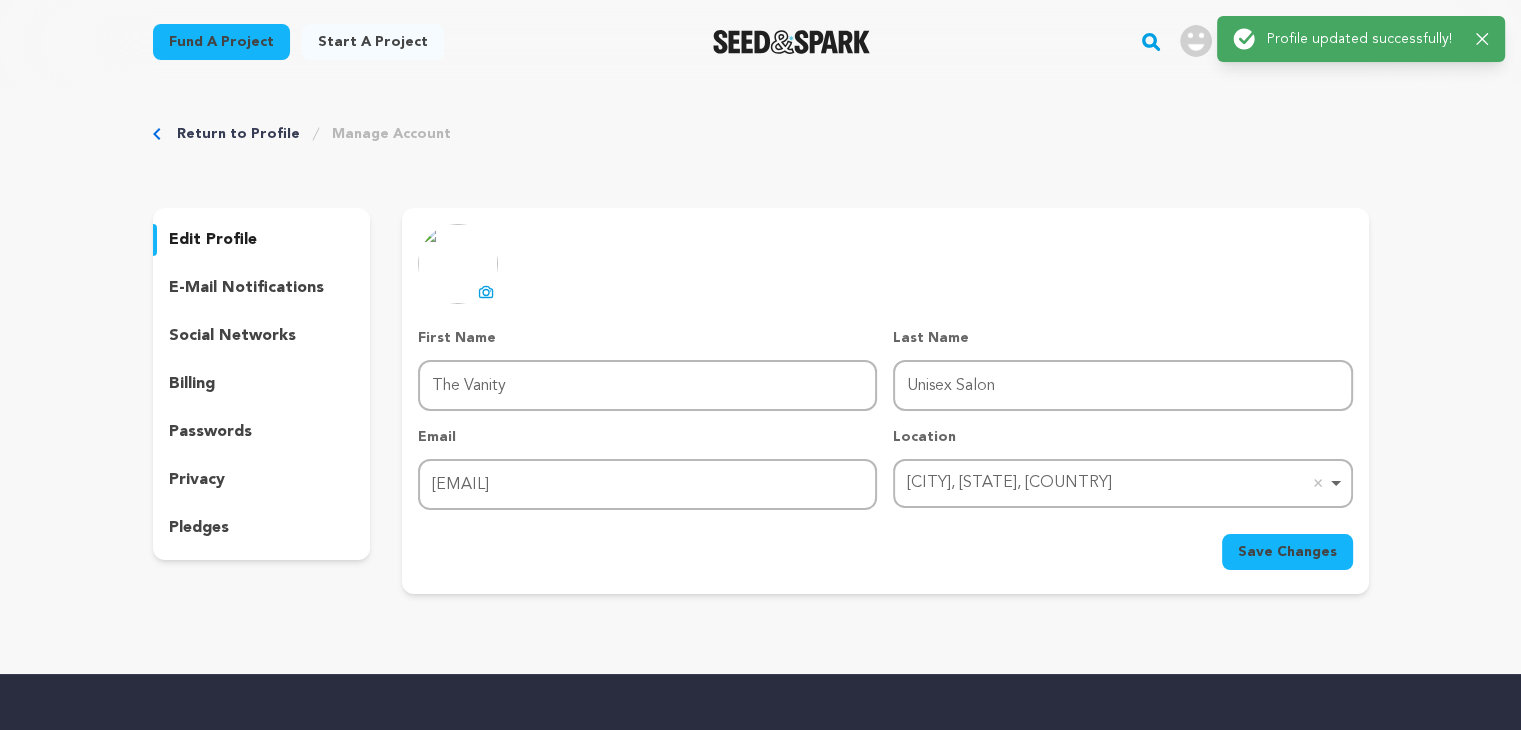 click on "social networks" at bounding box center [232, 336] 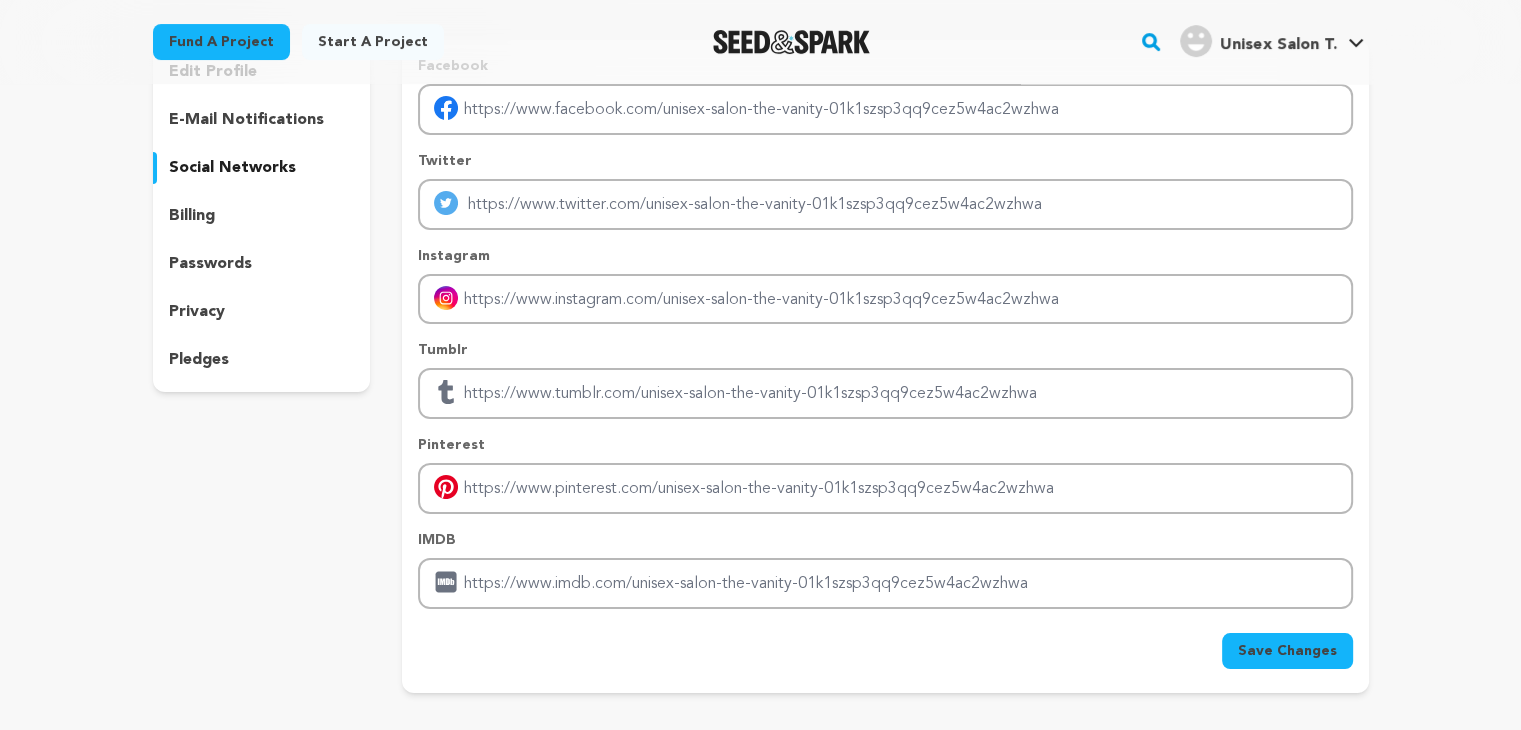 scroll, scrollTop: 0, scrollLeft: 0, axis: both 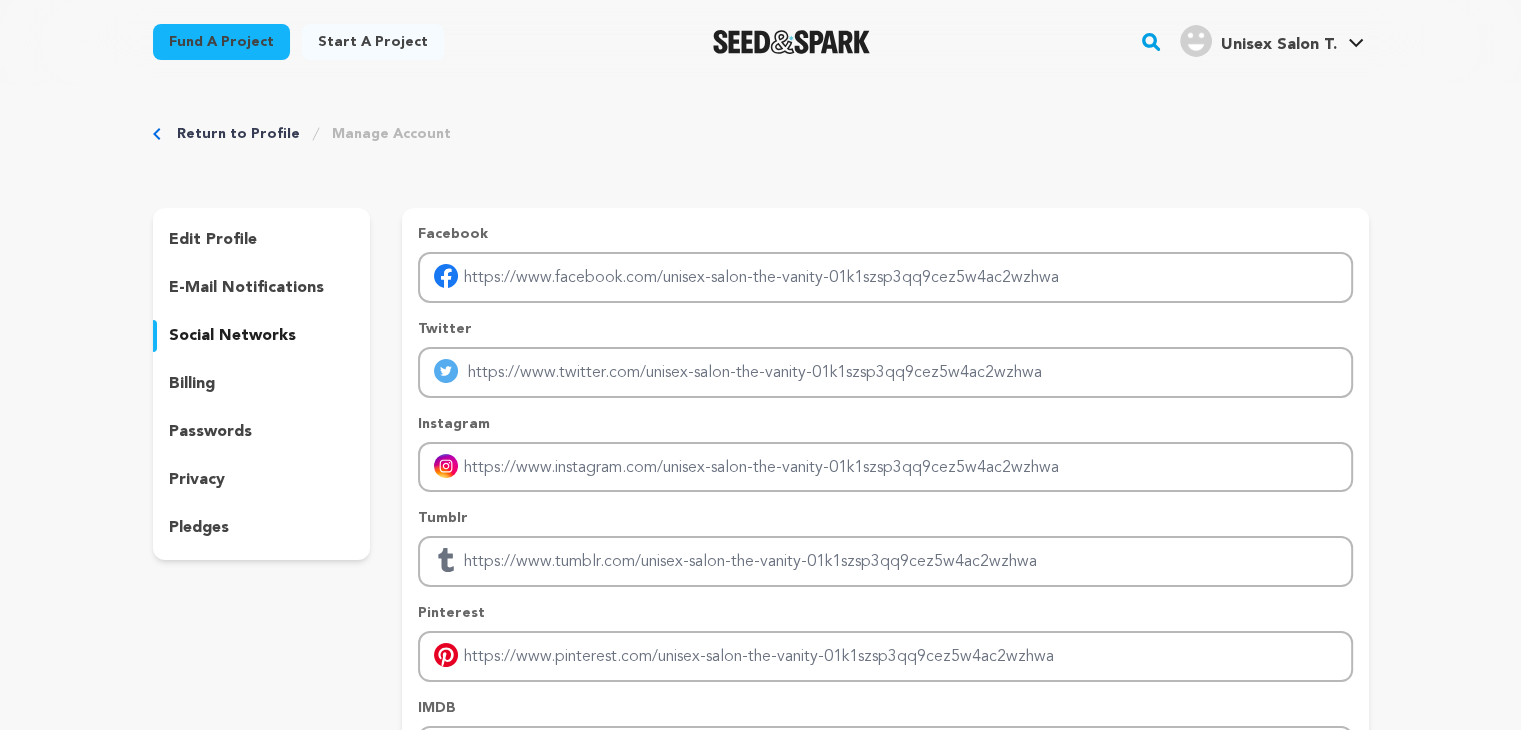 click on "Unisex Salon T." at bounding box center [1278, 45] 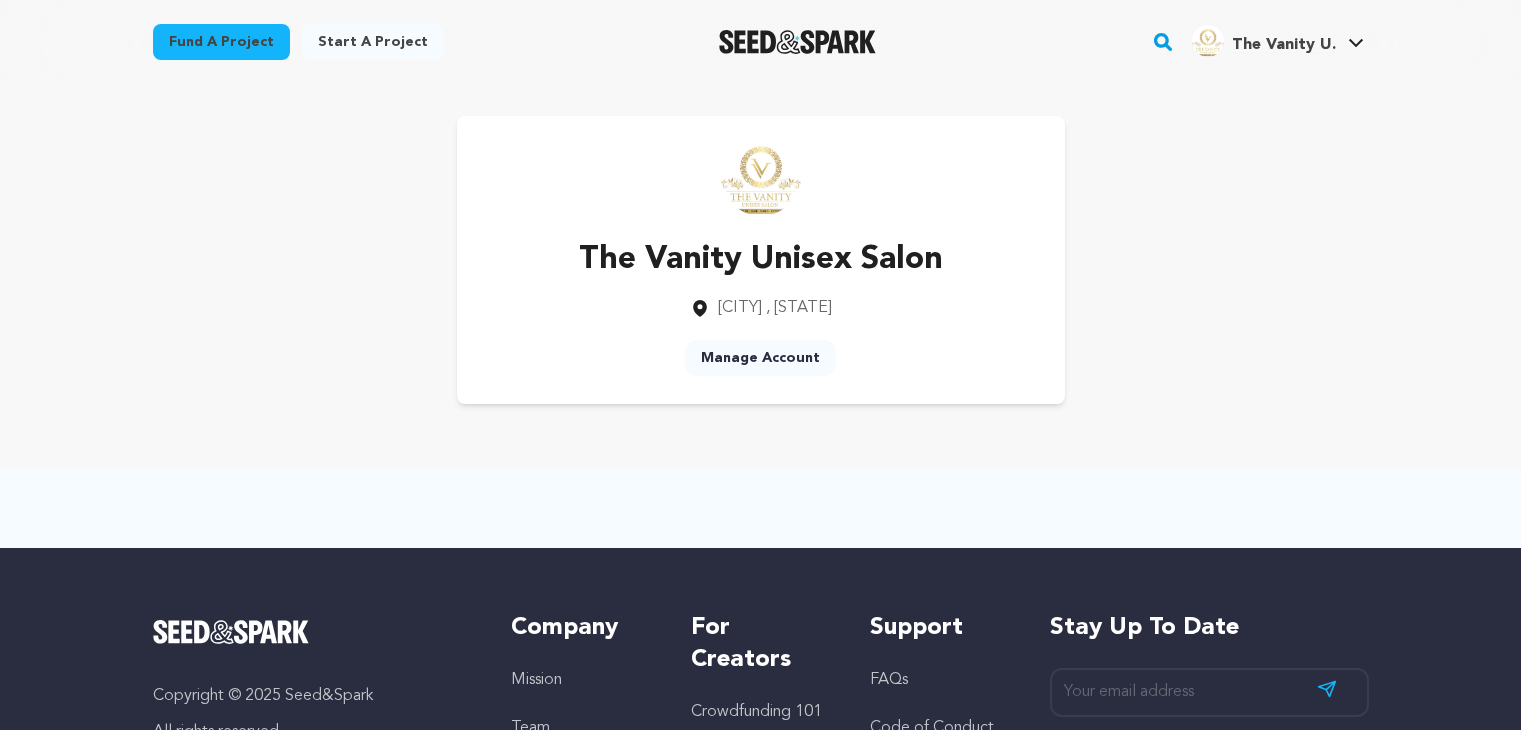 scroll, scrollTop: 0, scrollLeft: 0, axis: both 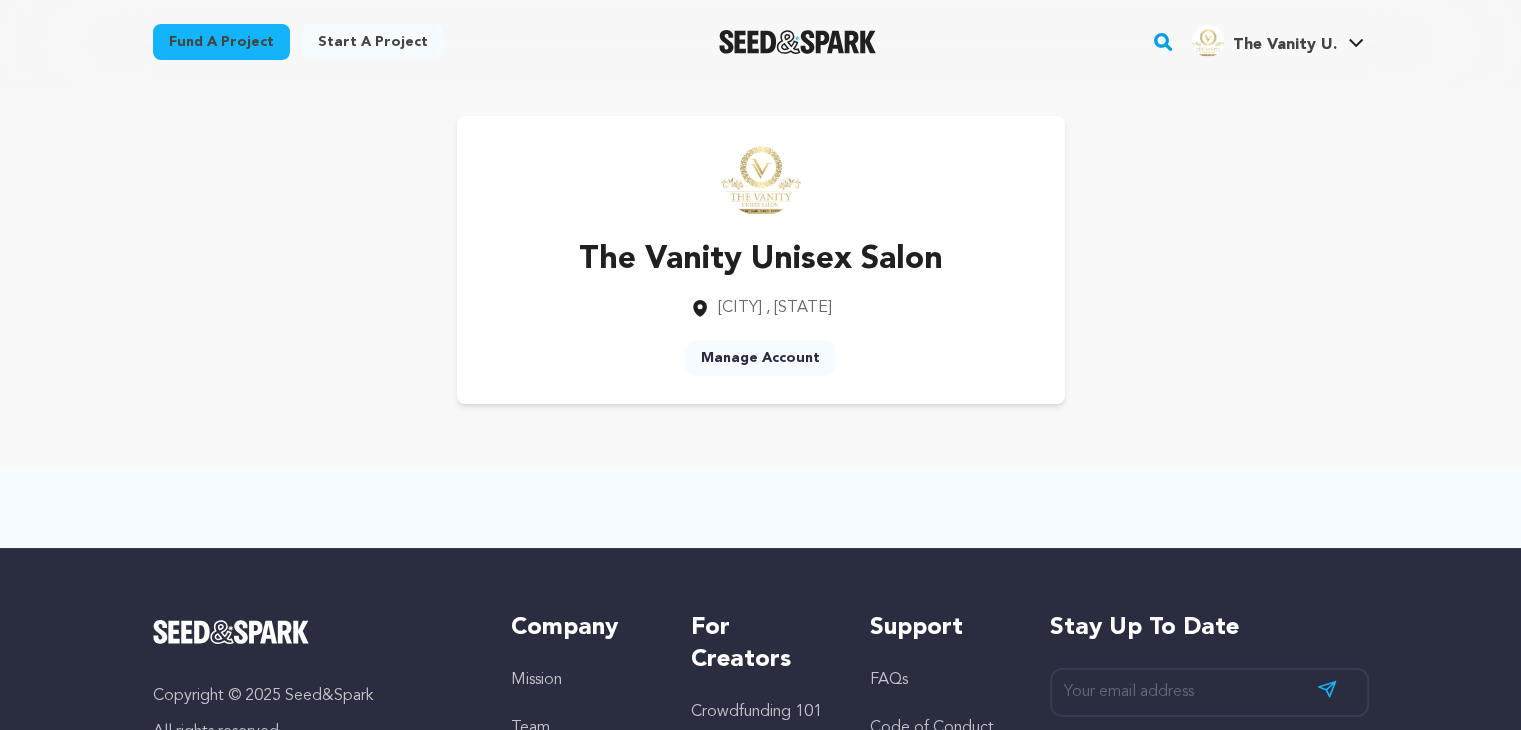 click on "Manage Account" at bounding box center (760, 358) 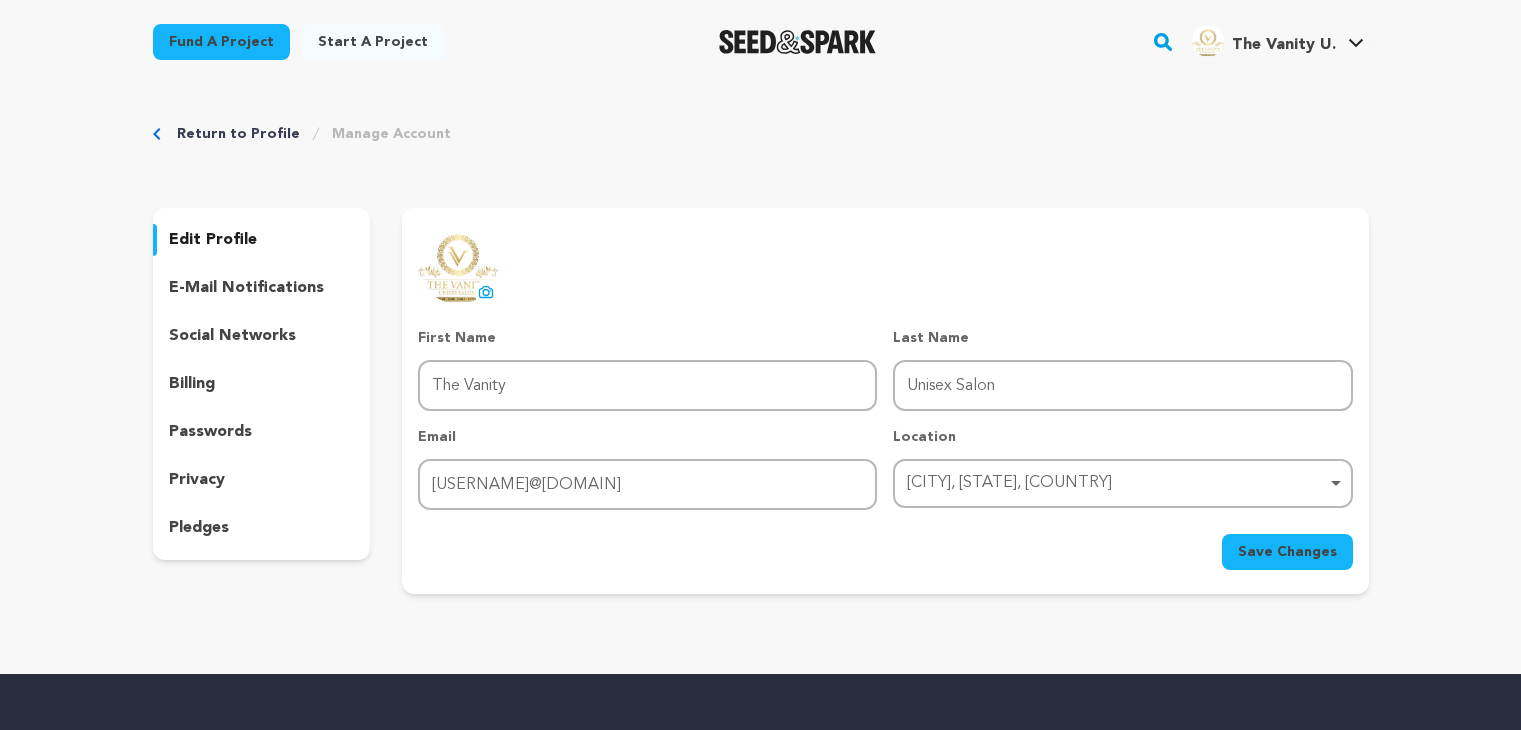 scroll, scrollTop: 0, scrollLeft: 0, axis: both 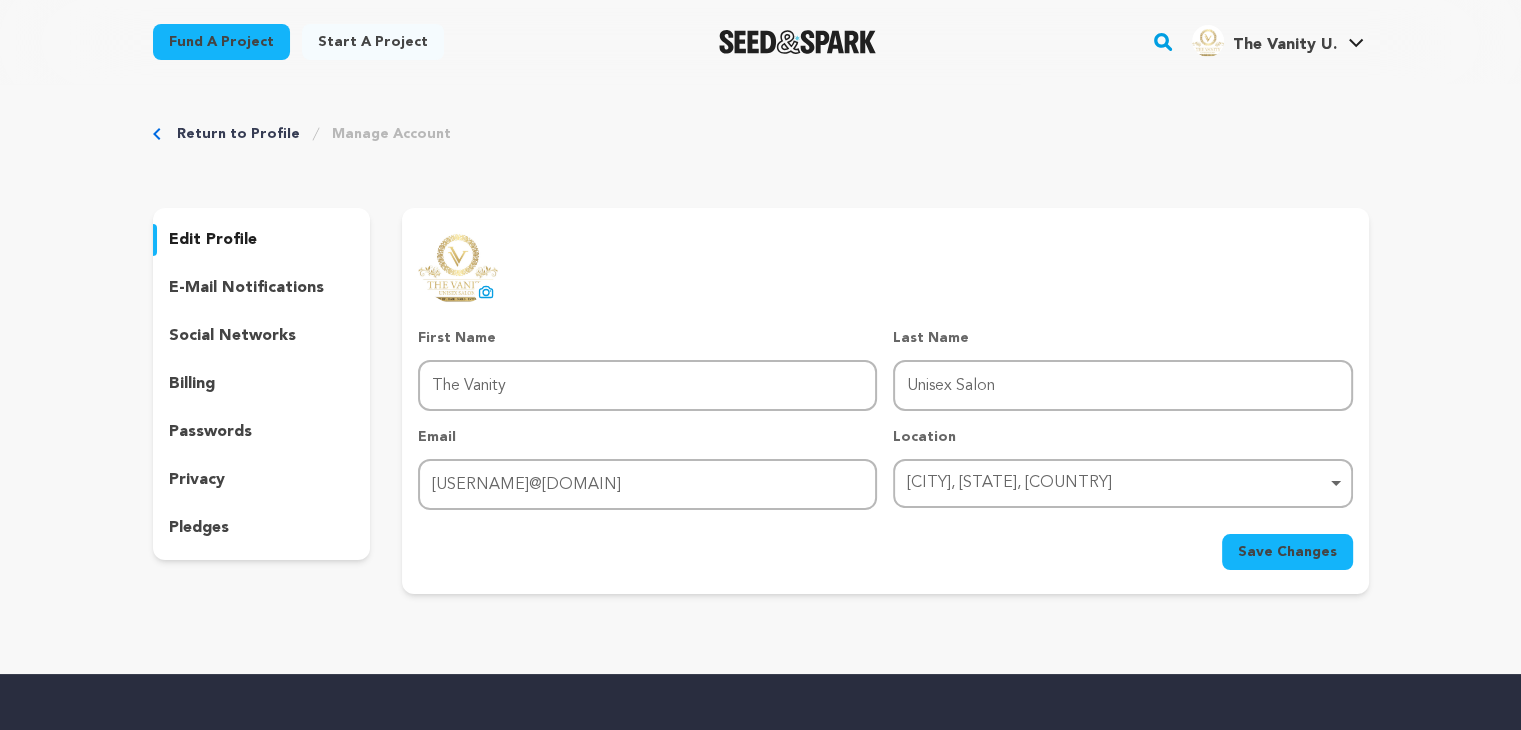 click on "Return to Profile" at bounding box center [238, 134] 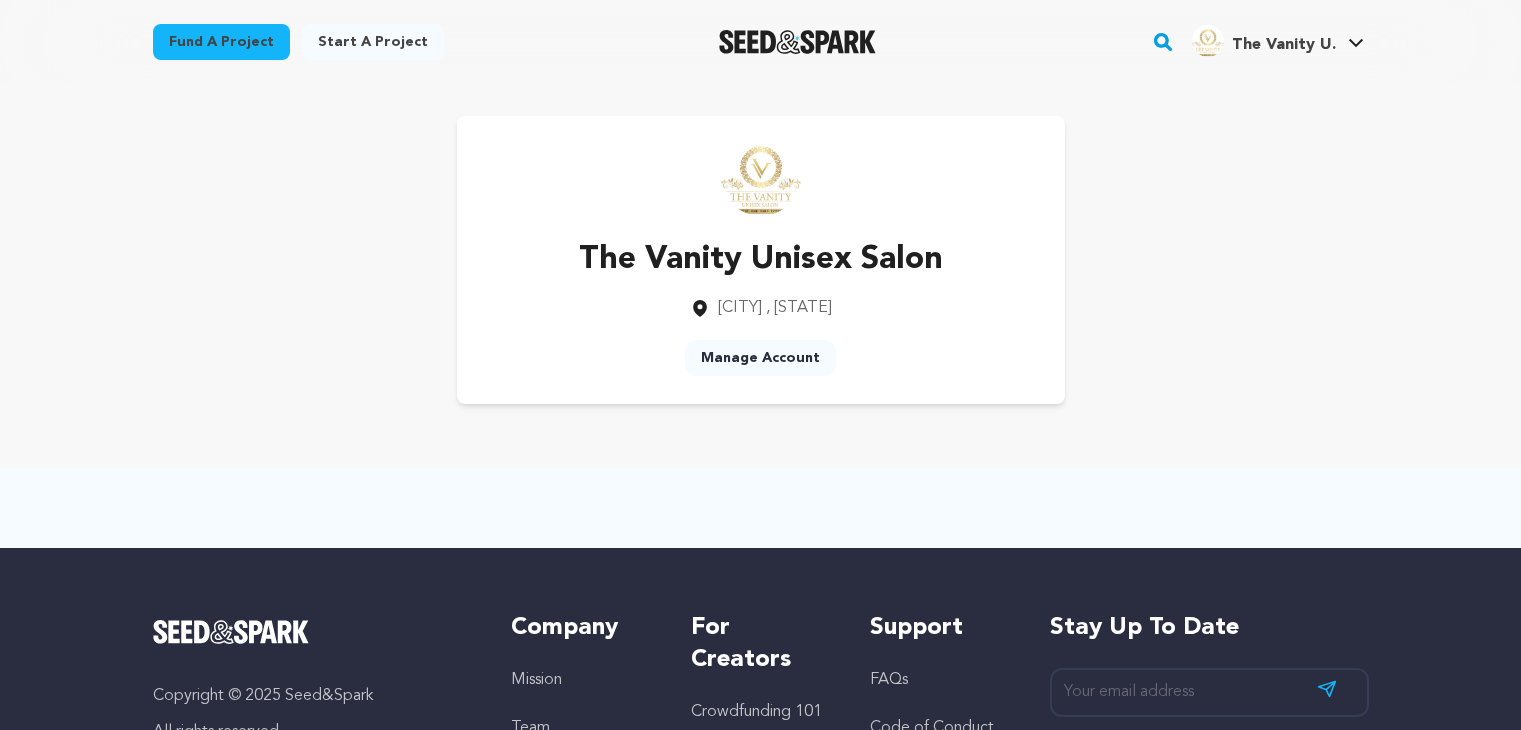 scroll, scrollTop: 0, scrollLeft: 0, axis: both 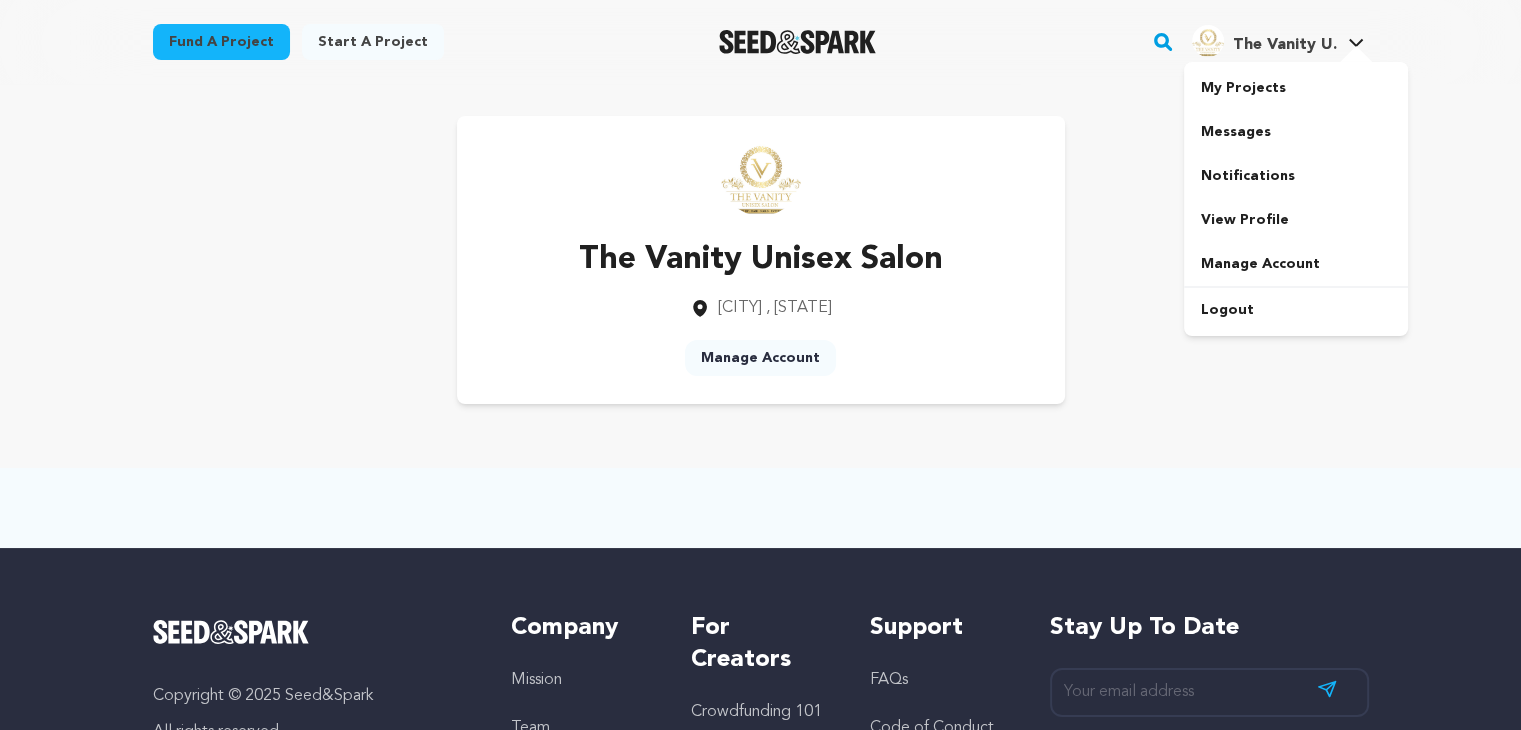 click on "The Vanity U." at bounding box center [1284, 45] 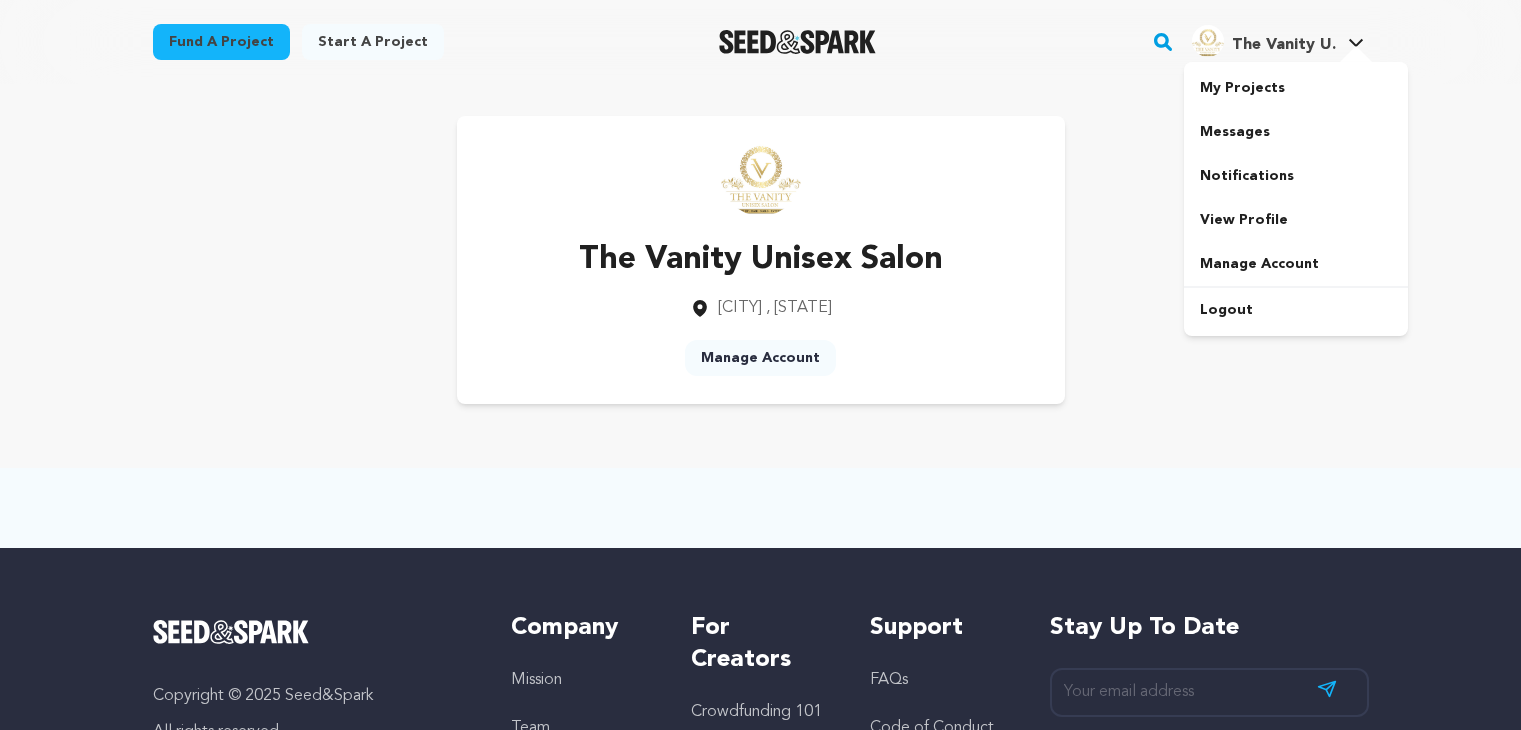 scroll, scrollTop: 0, scrollLeft: 0, axis: both 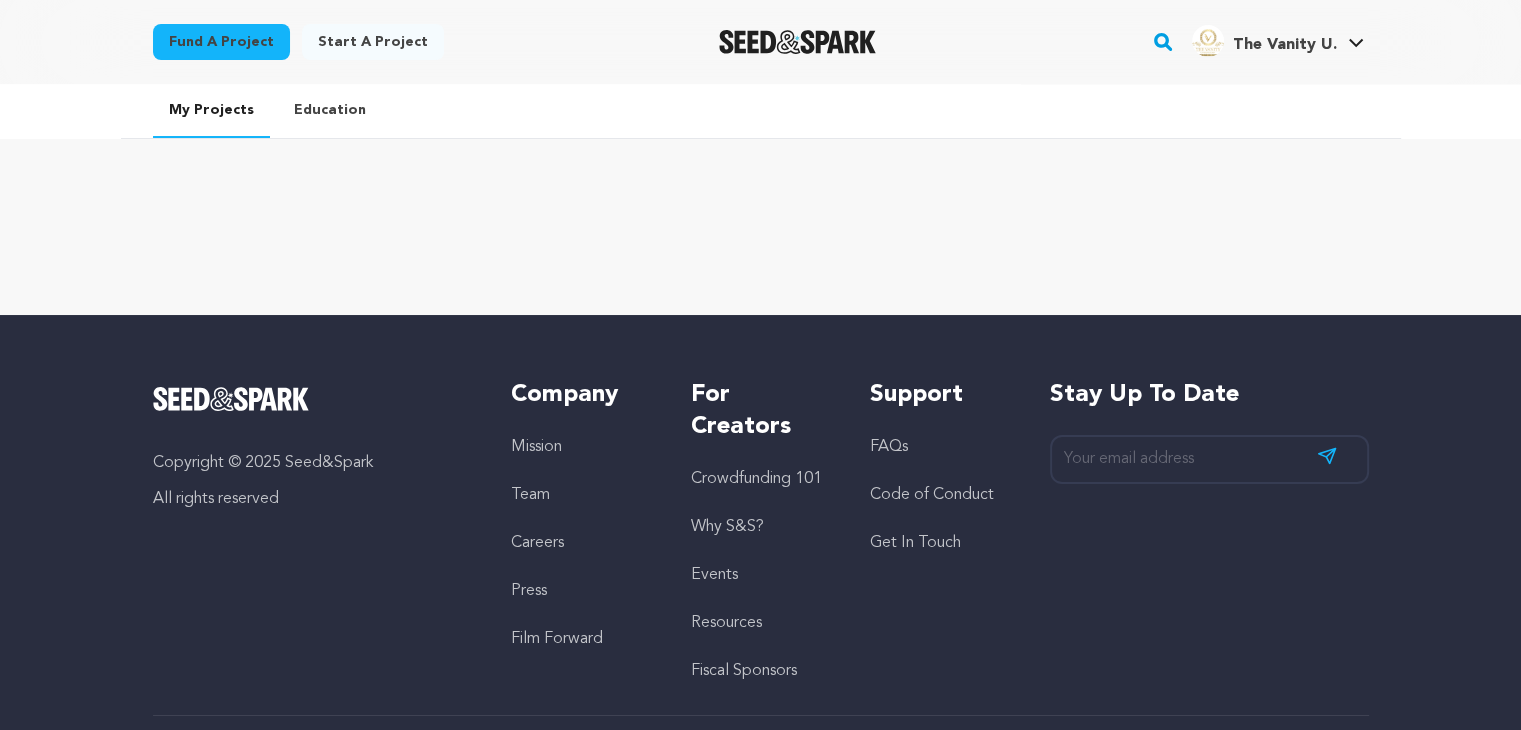 click on "Education" at bounding box center [330, 110] 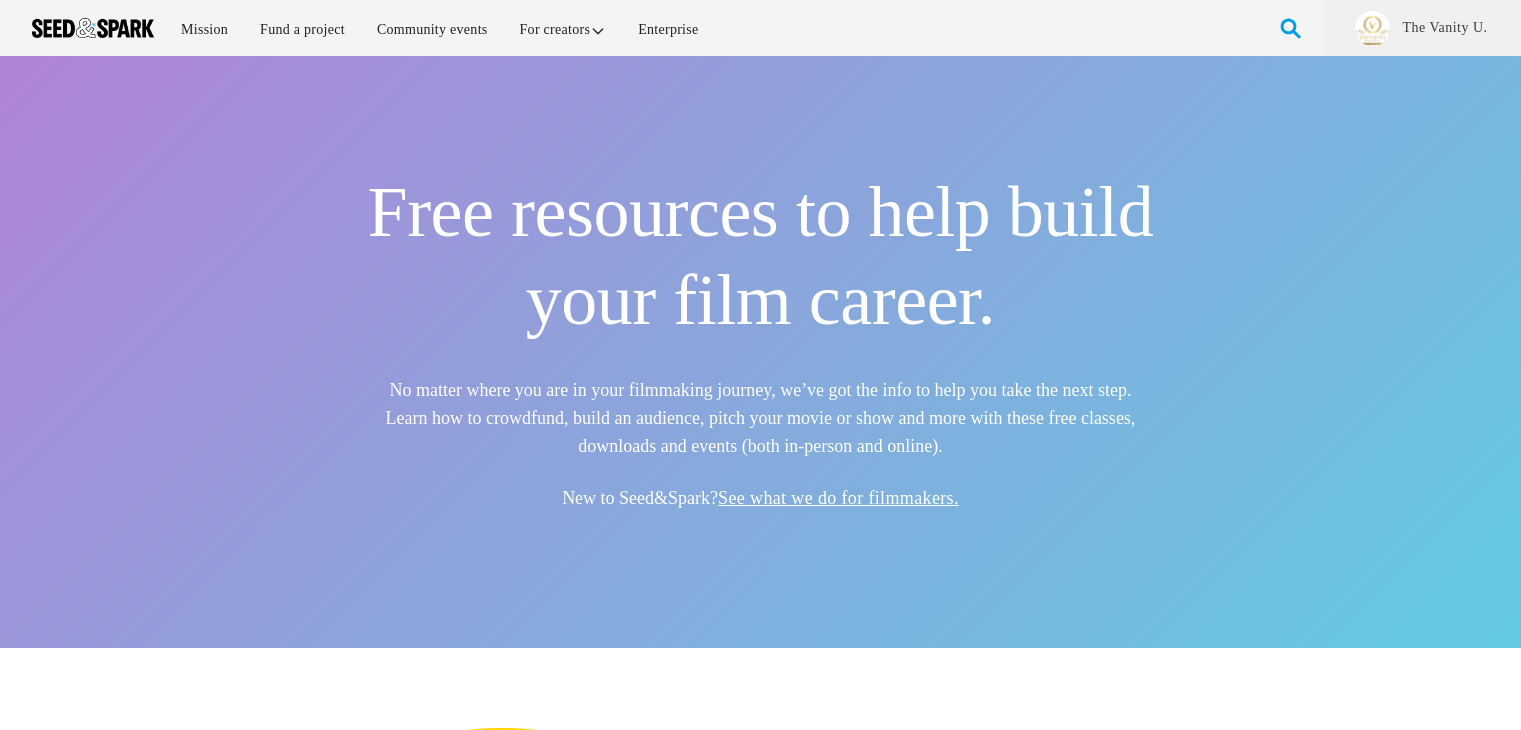 scroll, scrollTop: 0, scrollLeft: 0, axis: both 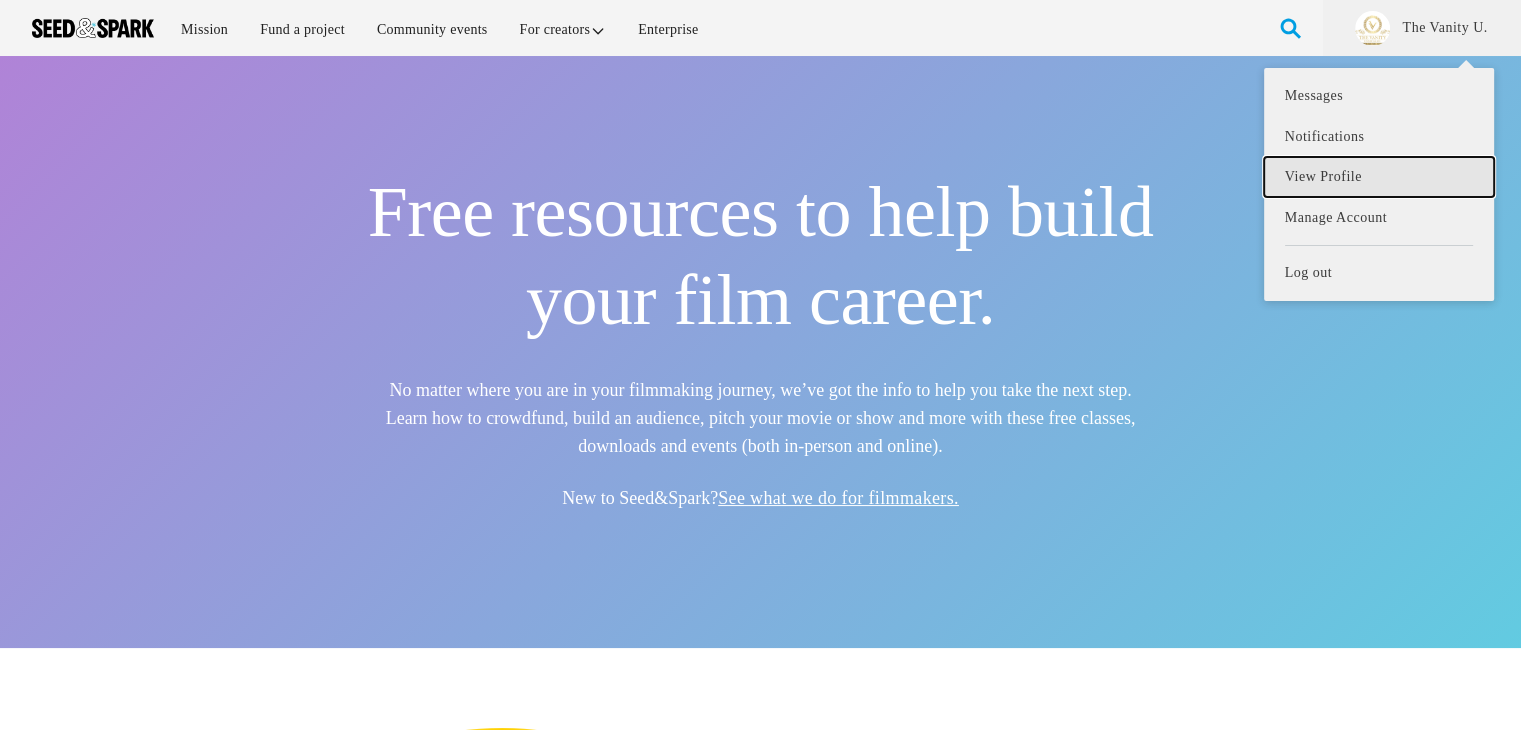 click on "View Profile" at bounding box center [1379, 177] 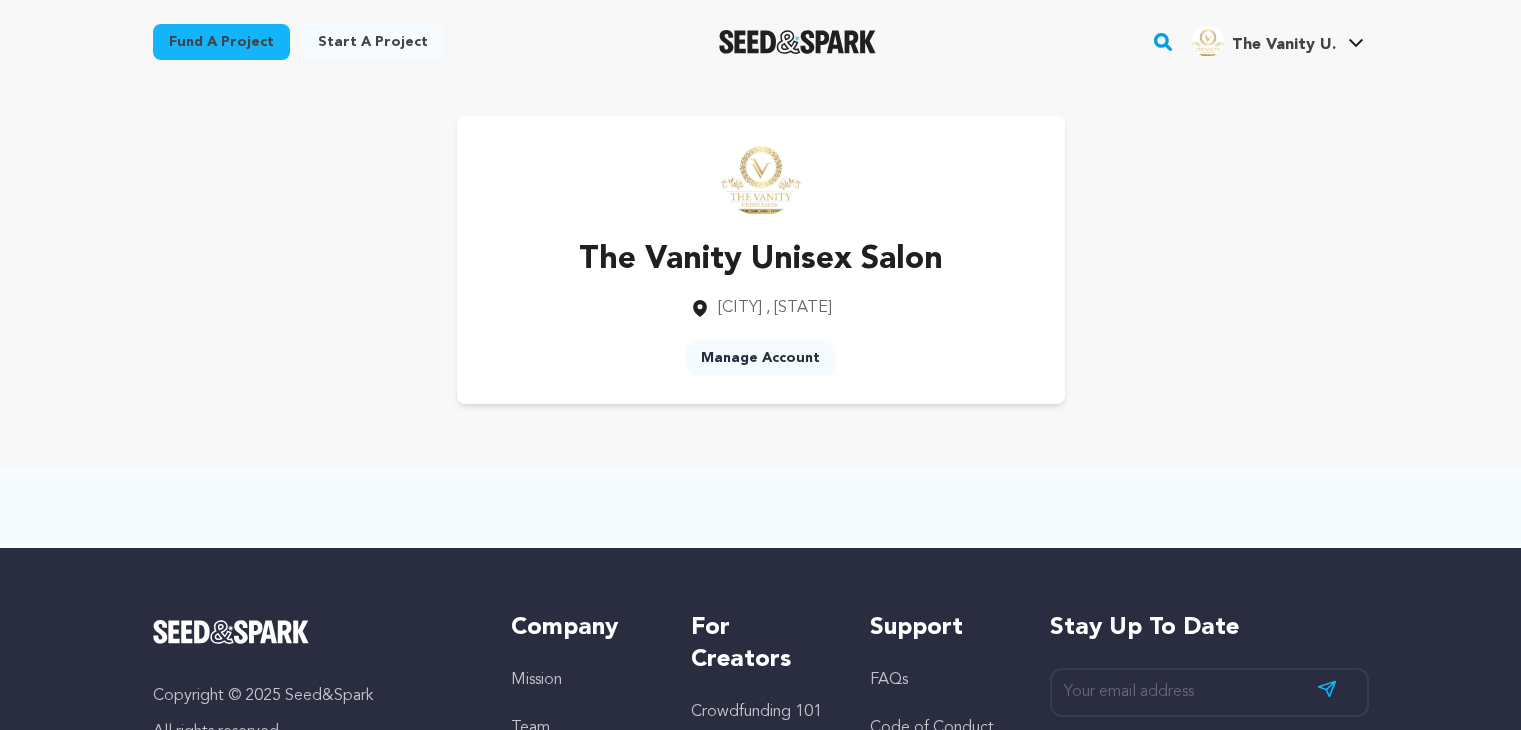 scroll, scrollTop: 0, scrollLeft: 0, axis: both 